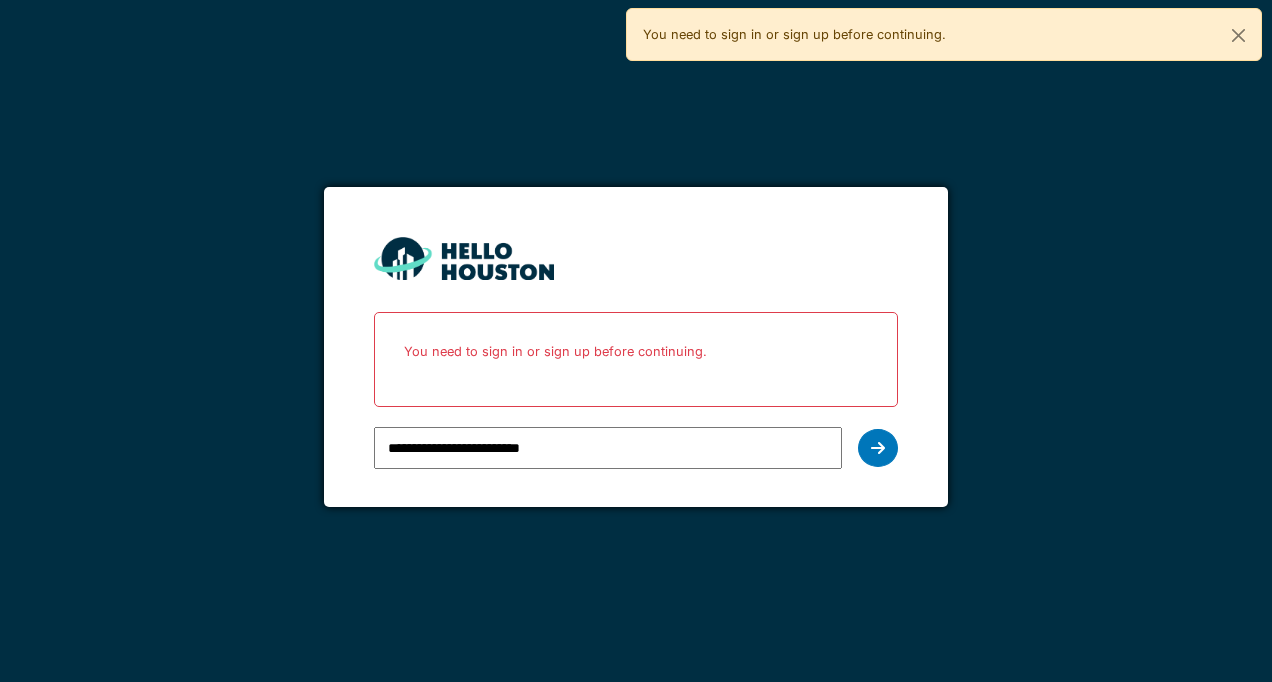 scroll, scrollTop: 0, scrollLeft: 0, axis: both 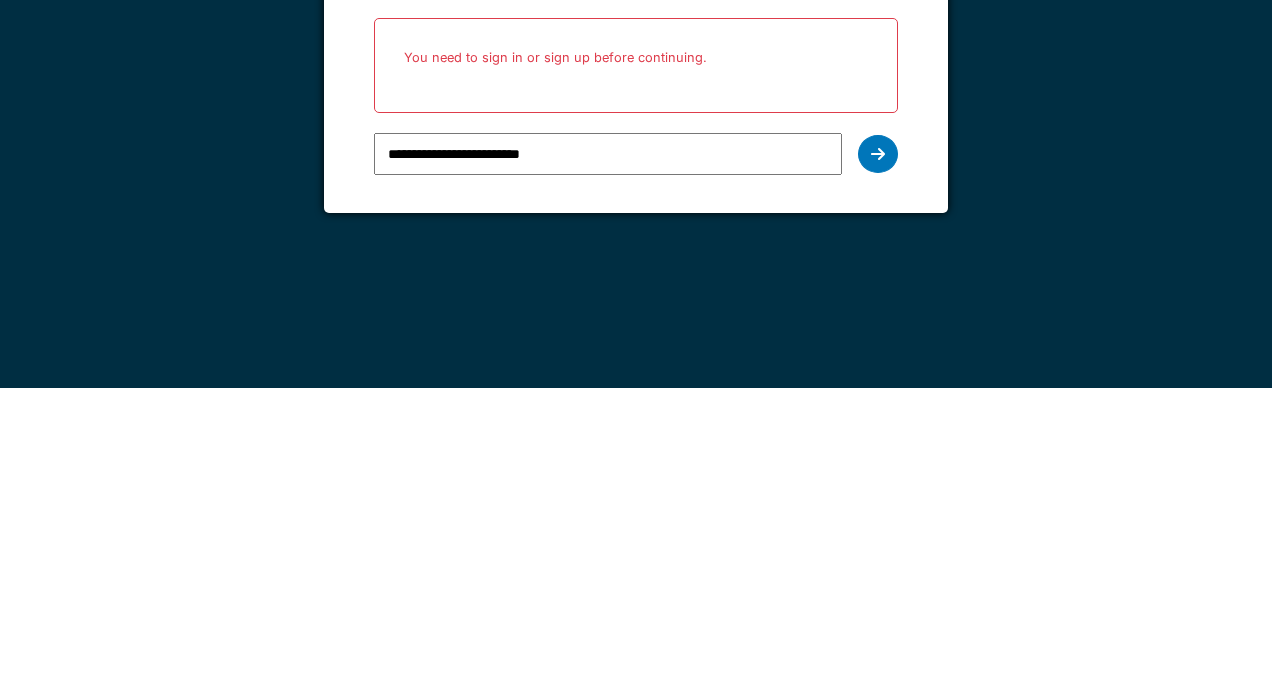 click at bounding box center (878, 448) 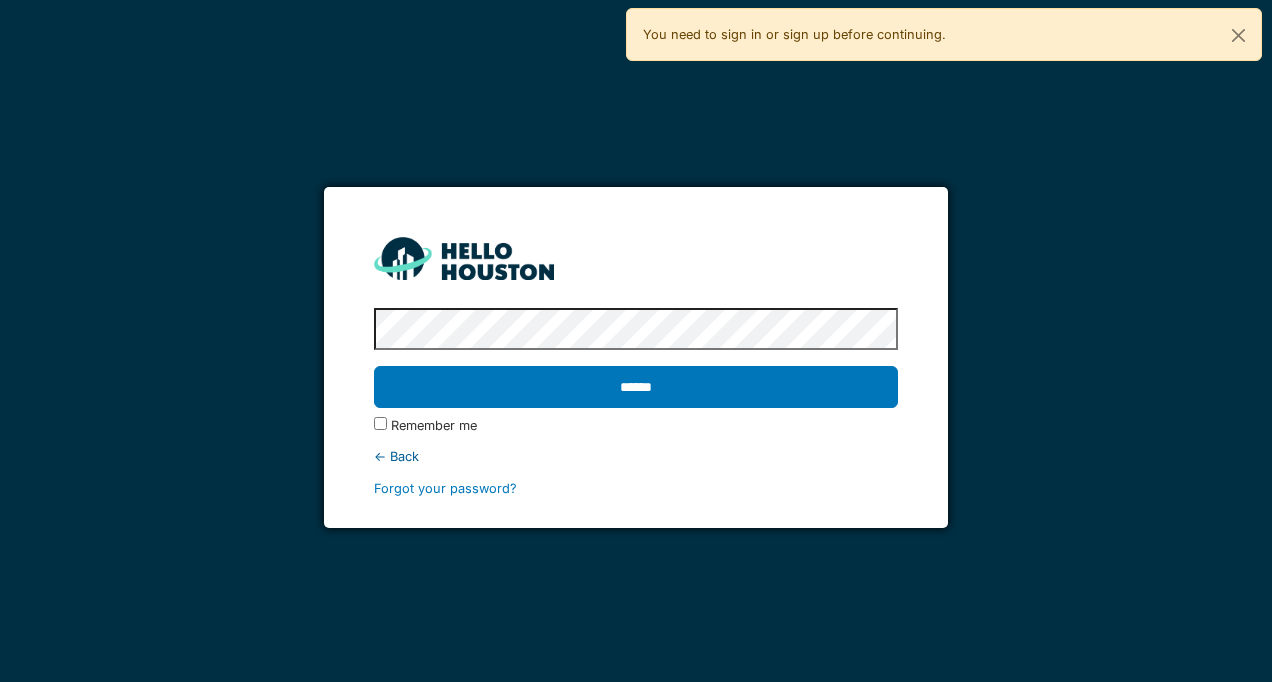 click on "******" at bounding box center [635, 387] 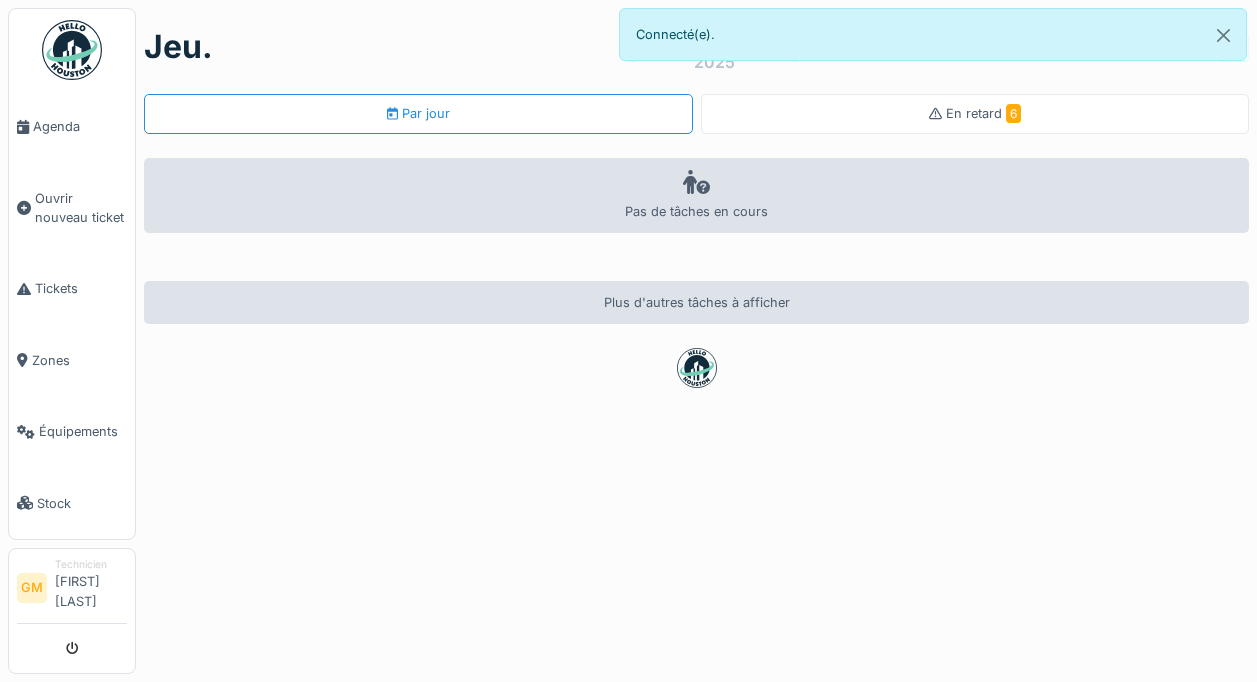 scroll, scrollTop: 0, scrollLeft: 0, axis: both 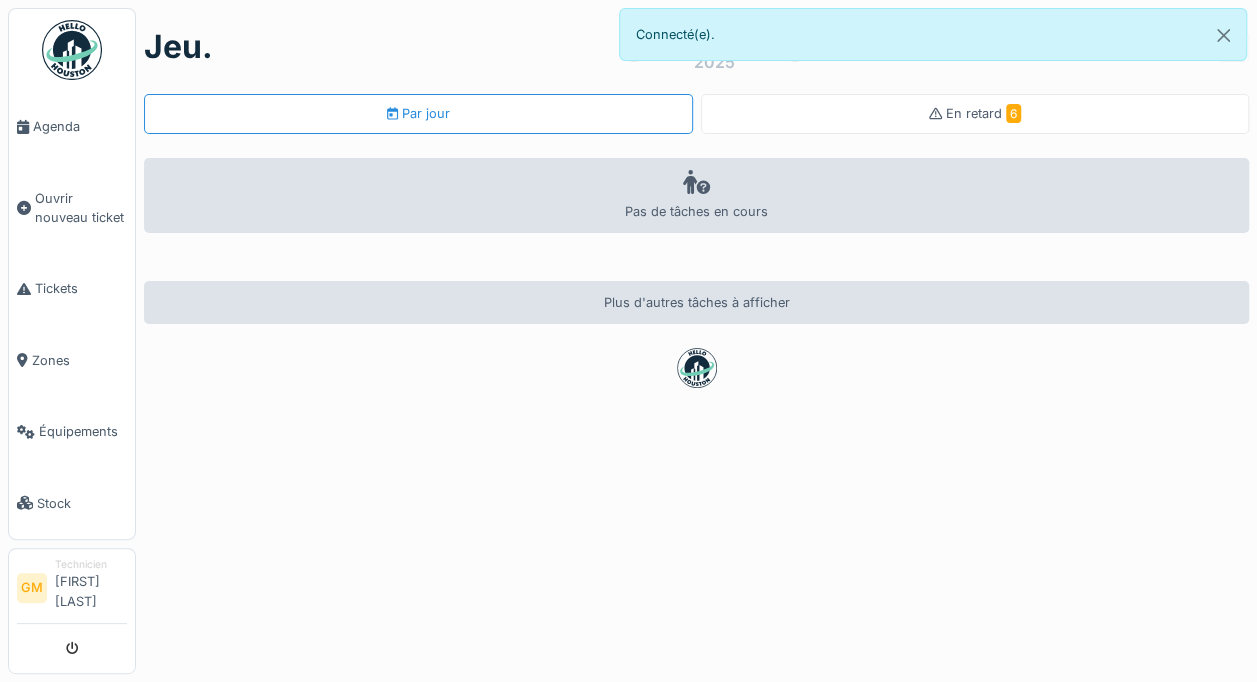 click on "Ouvrir nouveau ticket" at bounding box center (81, 208) 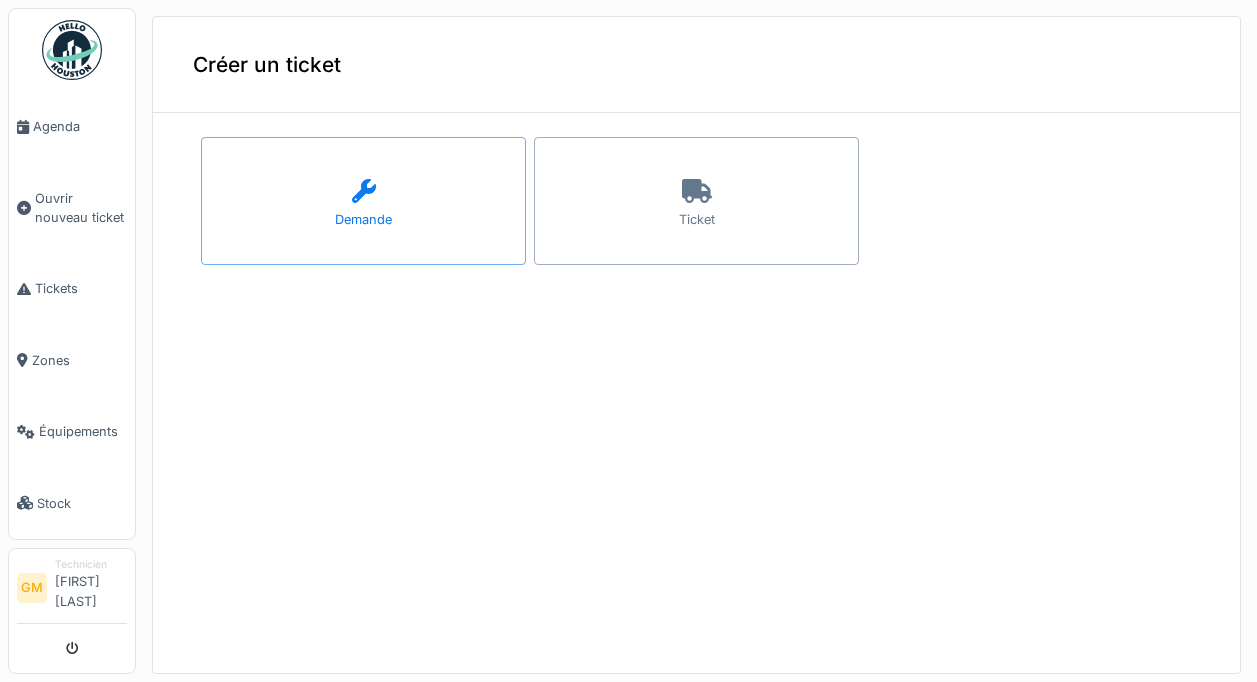 scroll, scrollTop: 0, scrollLeft: 0, axis: both 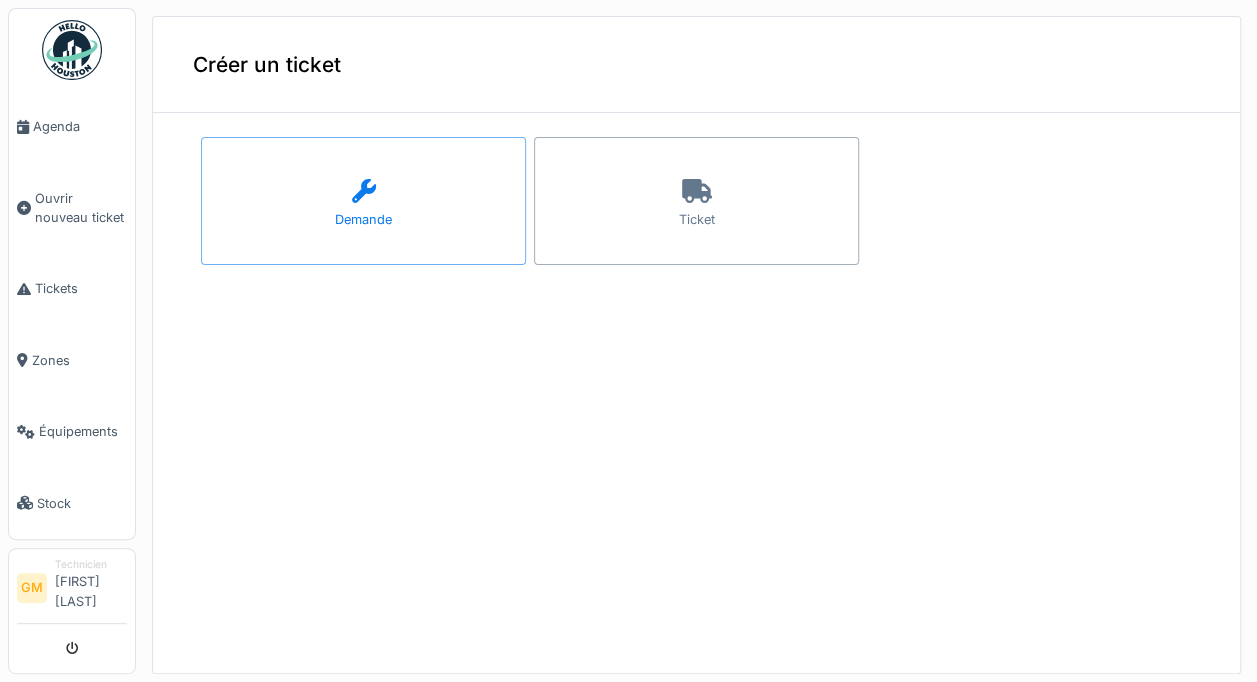 click on "Ticket" at bounding box center (696, 201) 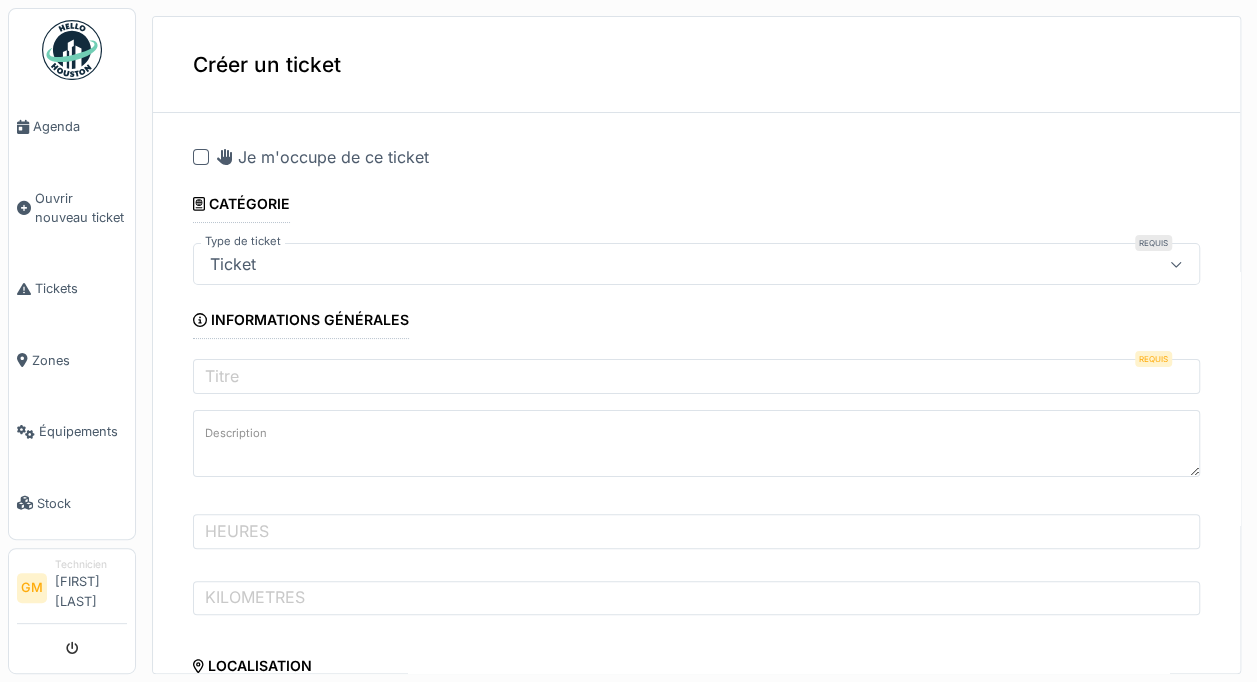 click at bounding box center [201, 157] 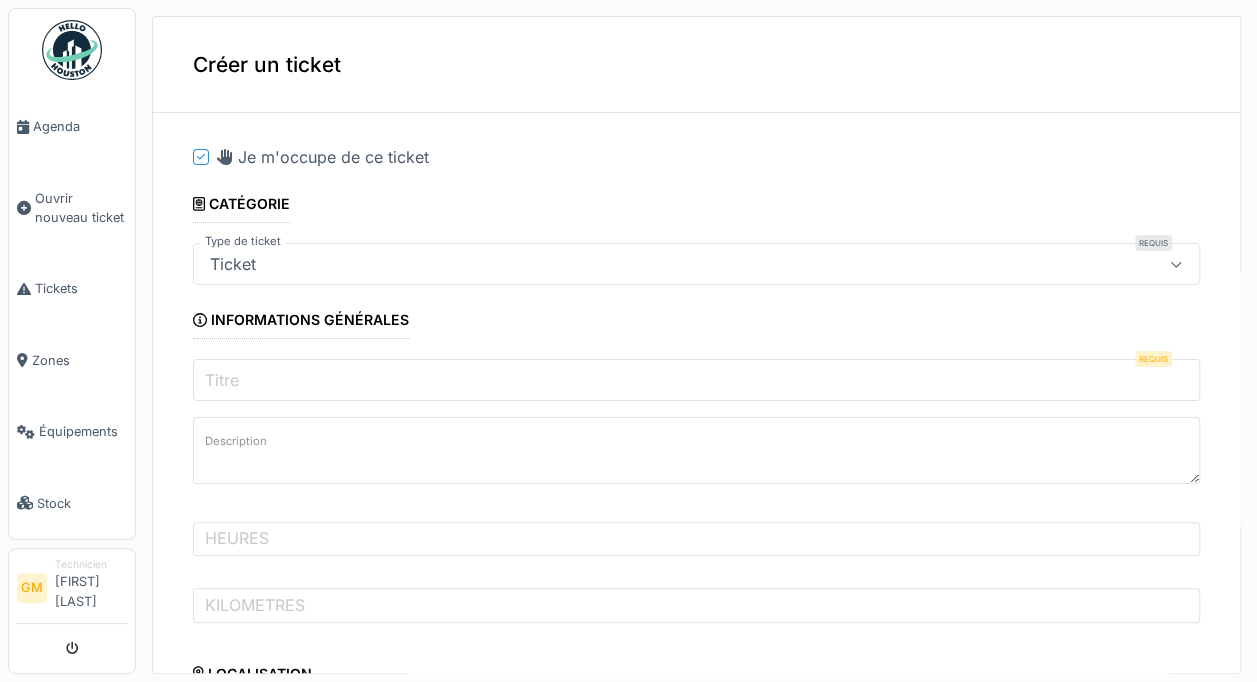 click on "Titre" at bounding box center [696, 380] 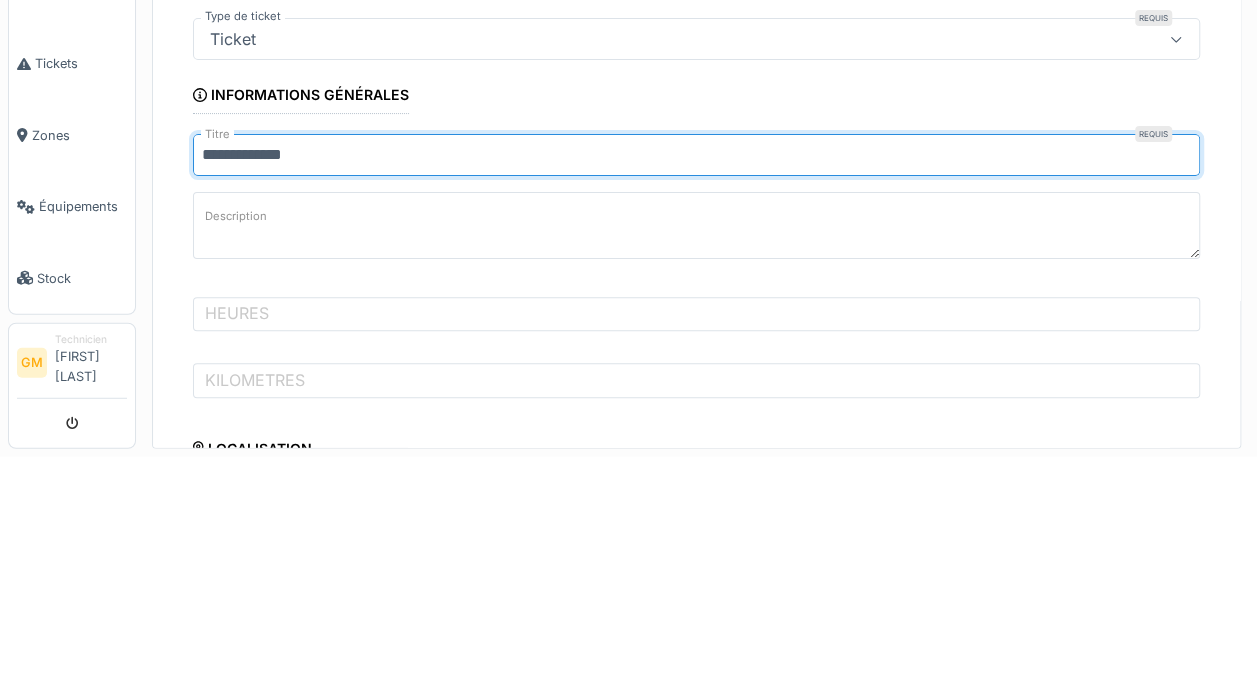 type on "**********" 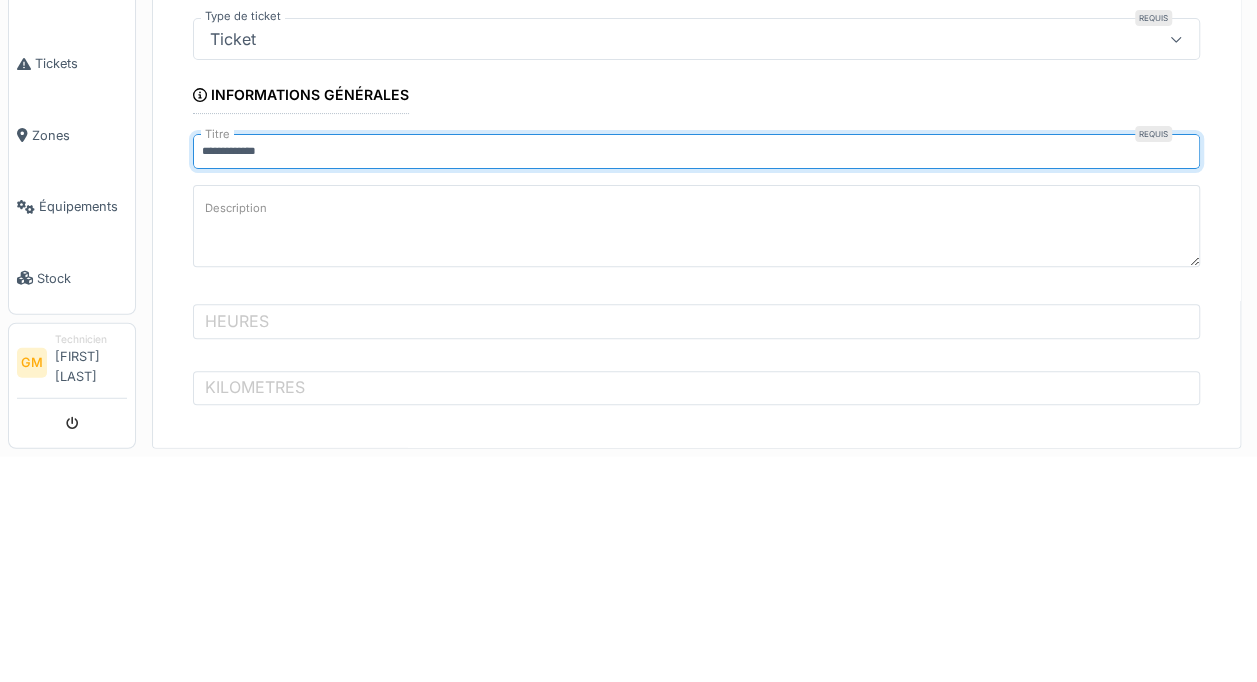 click on "Description" at bounding box center (696, 451) 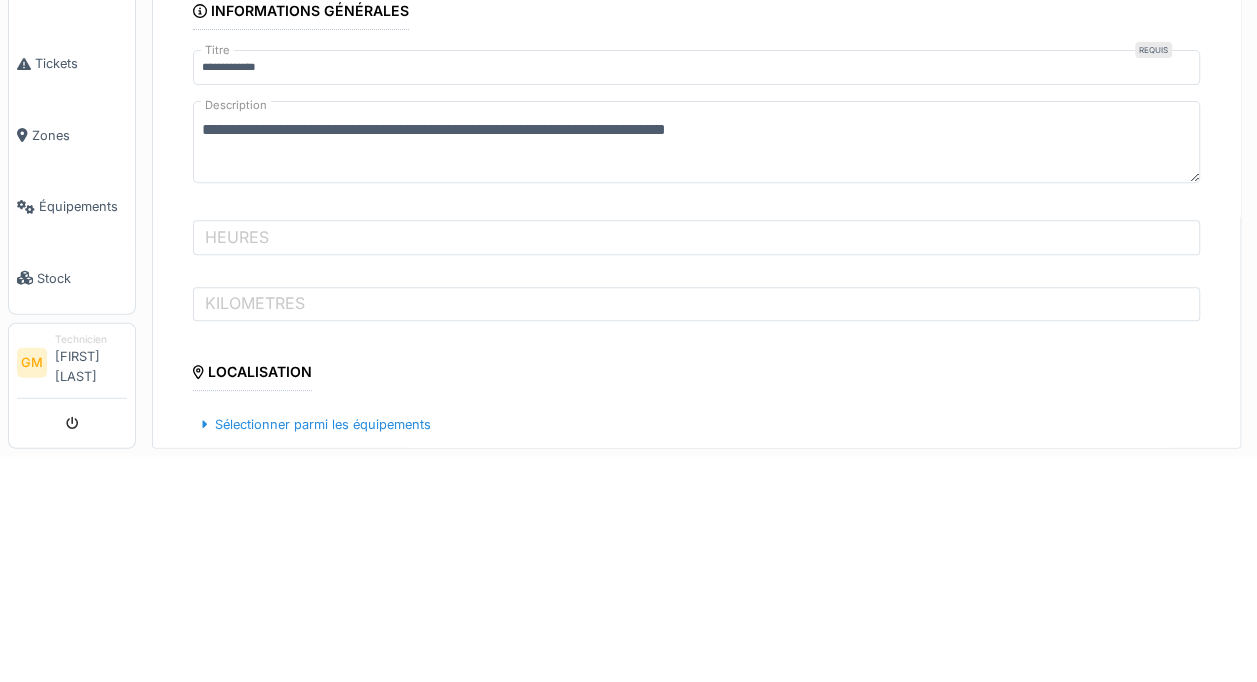scroll, scrollTop: 126, scrollLeft: 0, axis: vertical 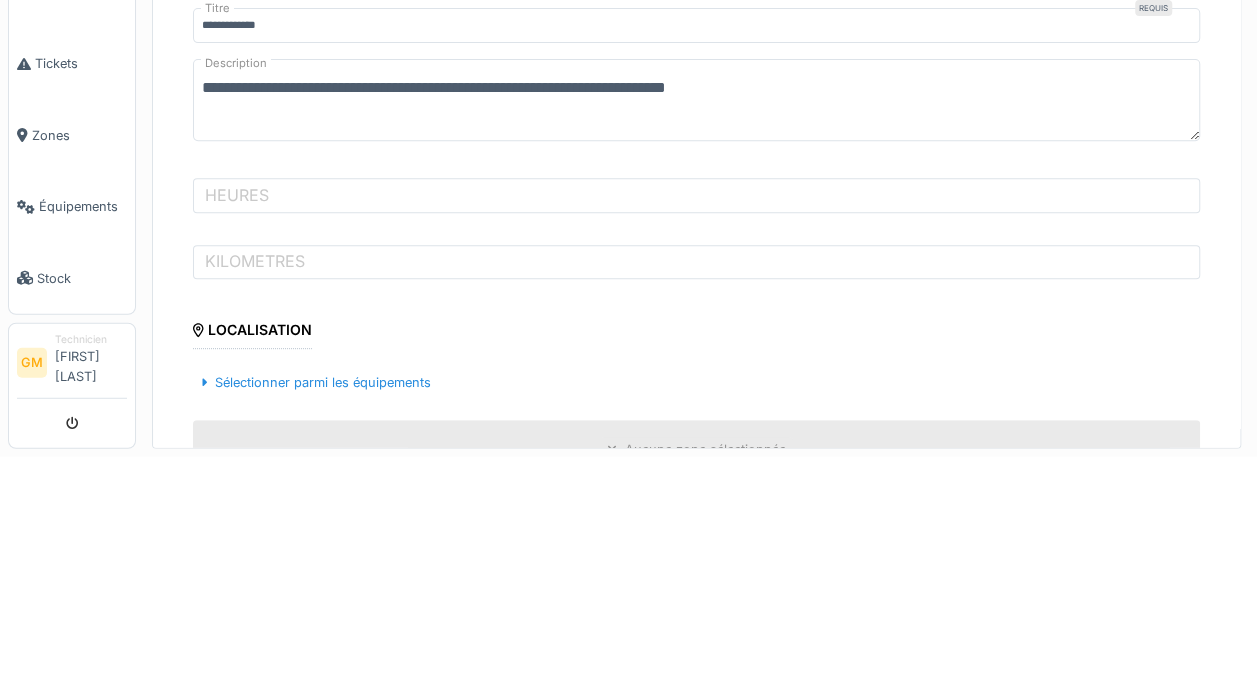 type on "**********" 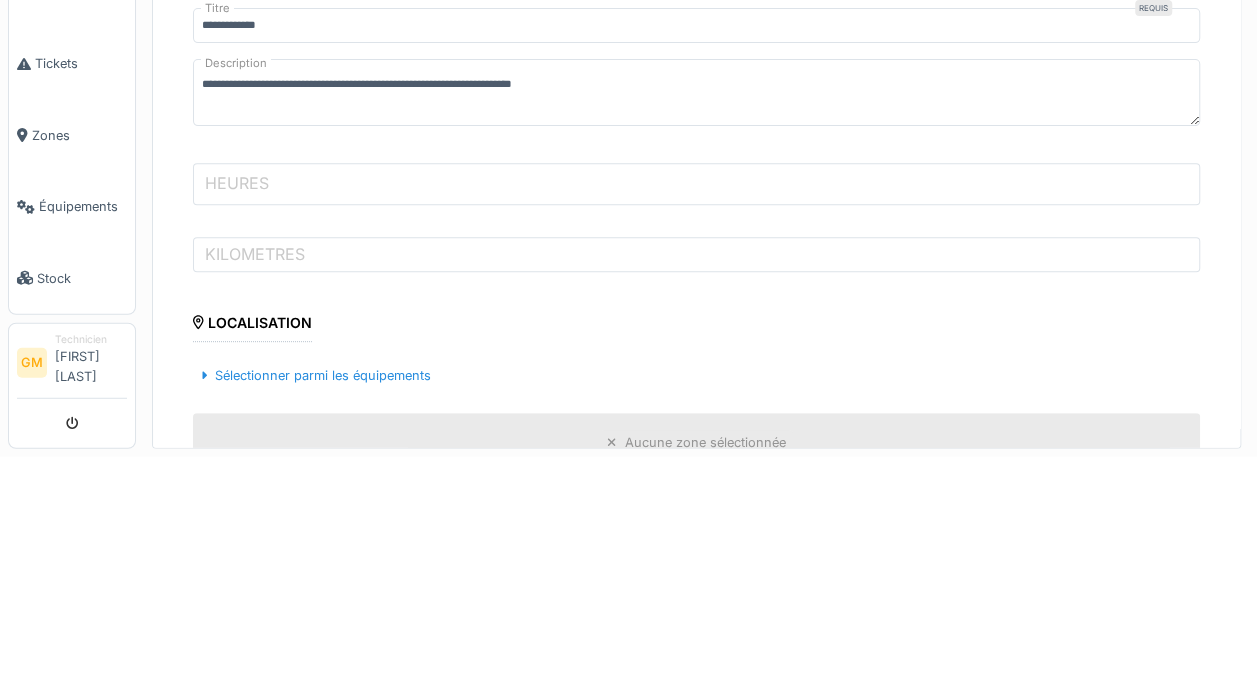 click on "HEURES" at bounding box center [696, 409] 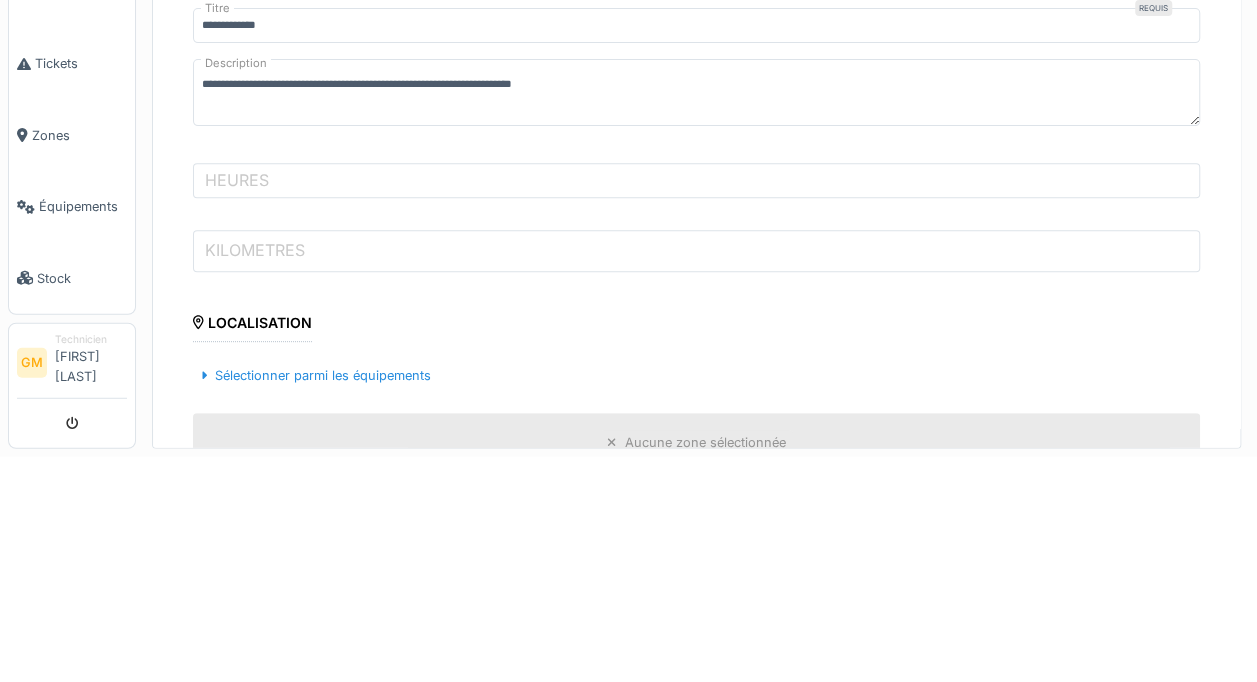 click on "KILOMETRES" at bounding box center [696, 476] 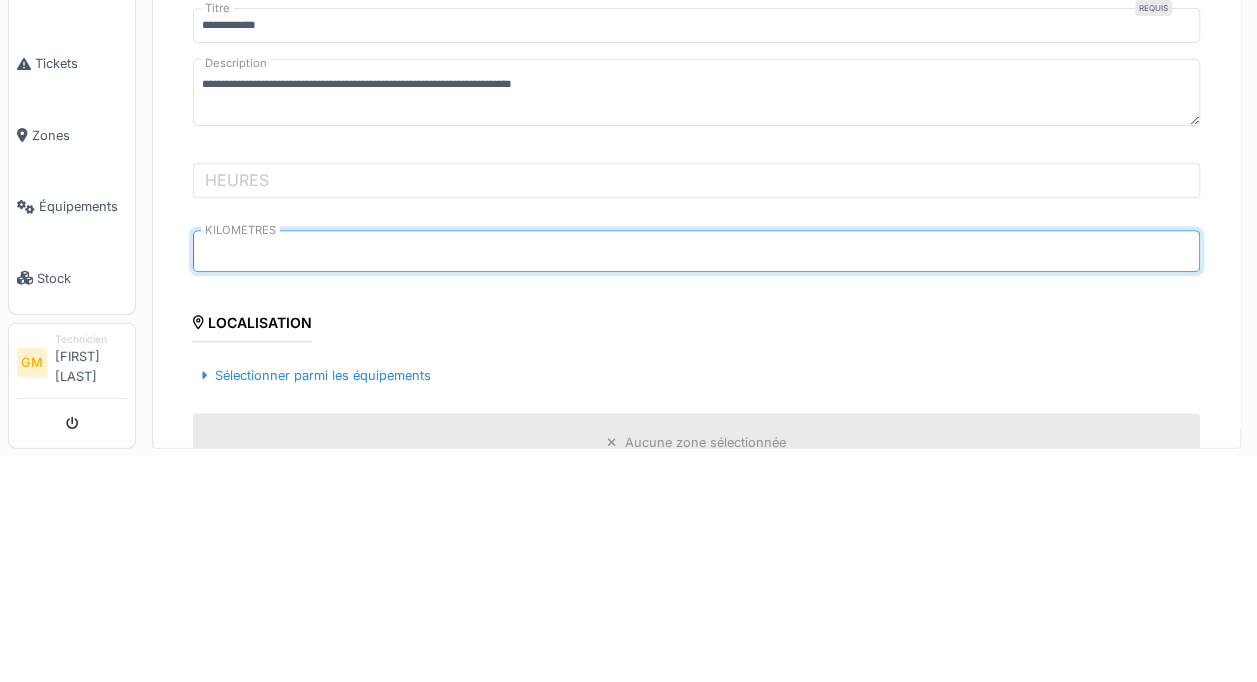 click on "******" at bounding box center [696, 476] 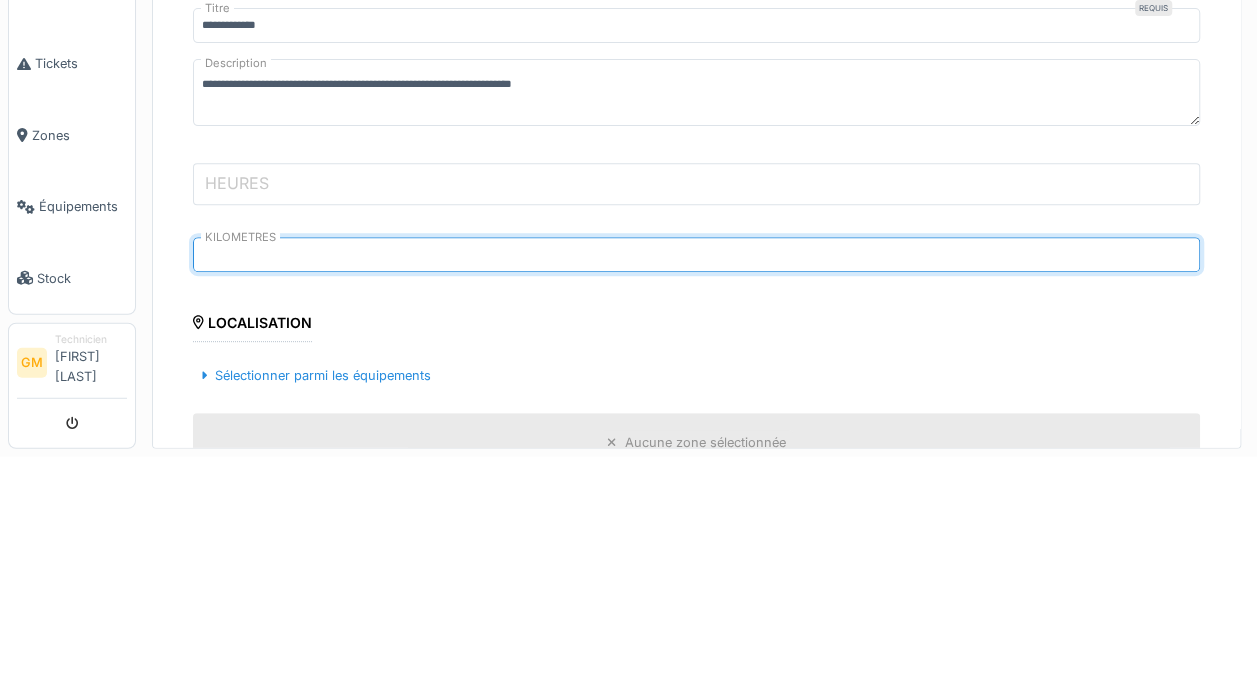 click on "HEURES" at bounding box center (696, 409) 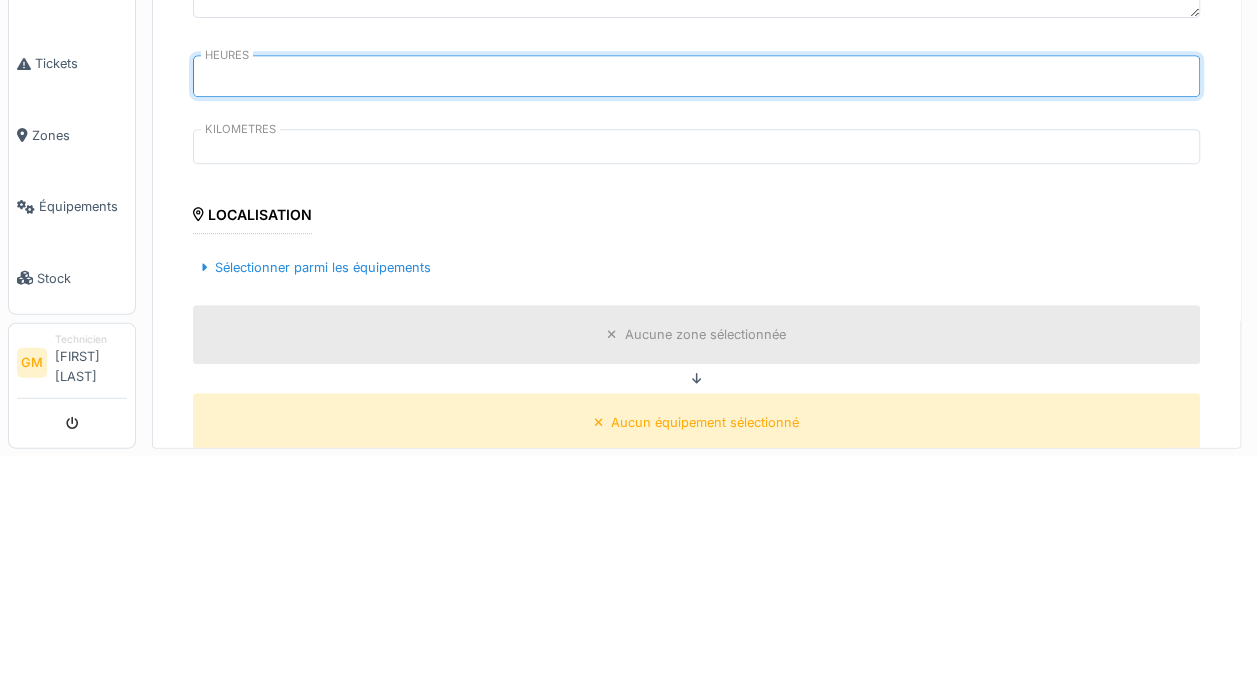 scroll, scrollTop: 313, scrollLeft: 0, axis: vertical 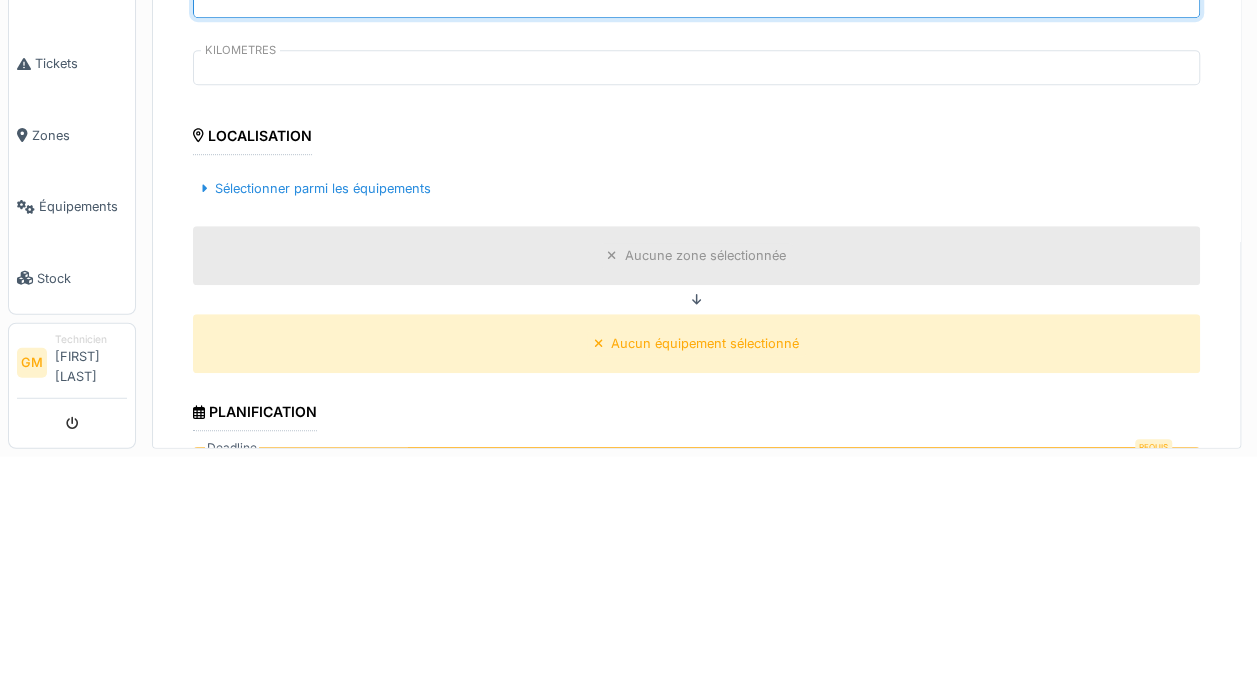type on "*****" 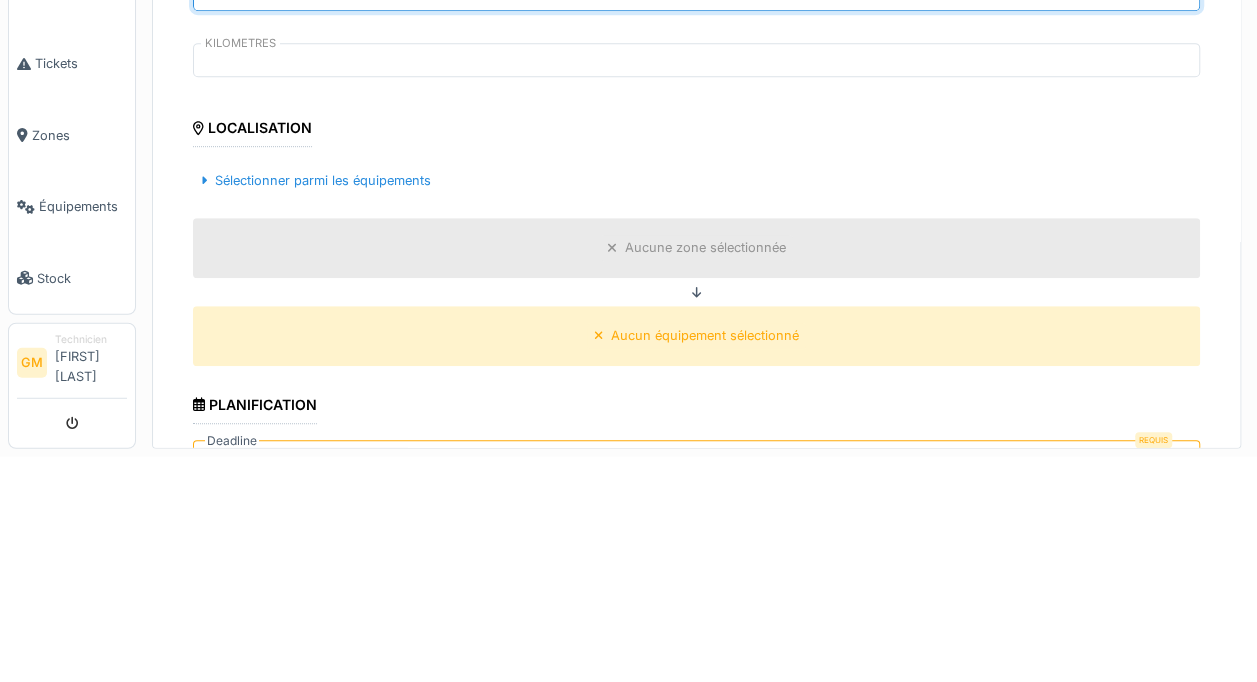 click on "Sélectionner parmi les équipements" at bounding box center [316, 405] 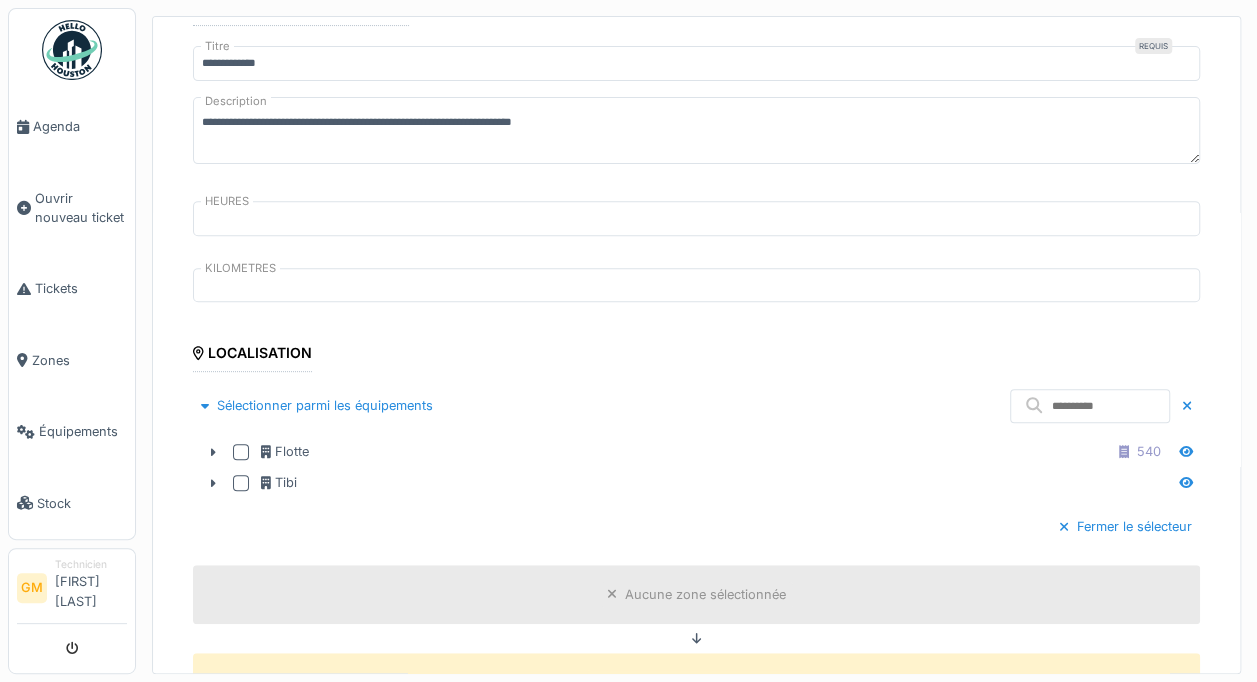 click 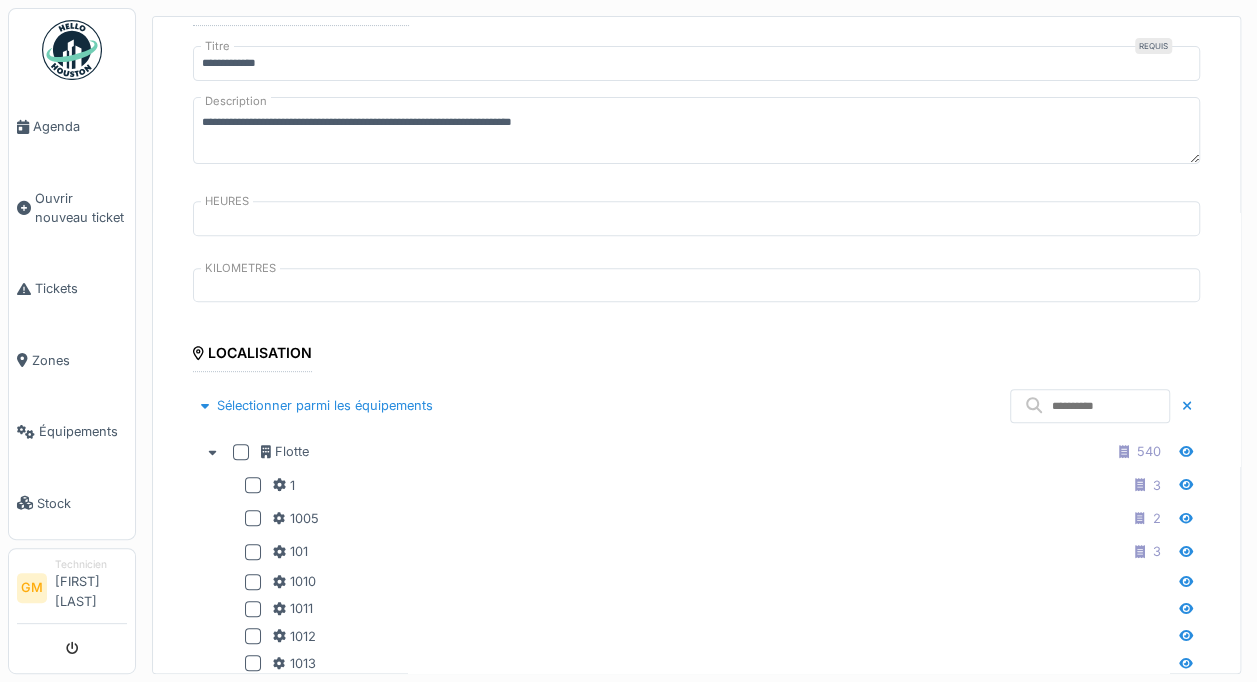 click at bounding box center (241, 452) 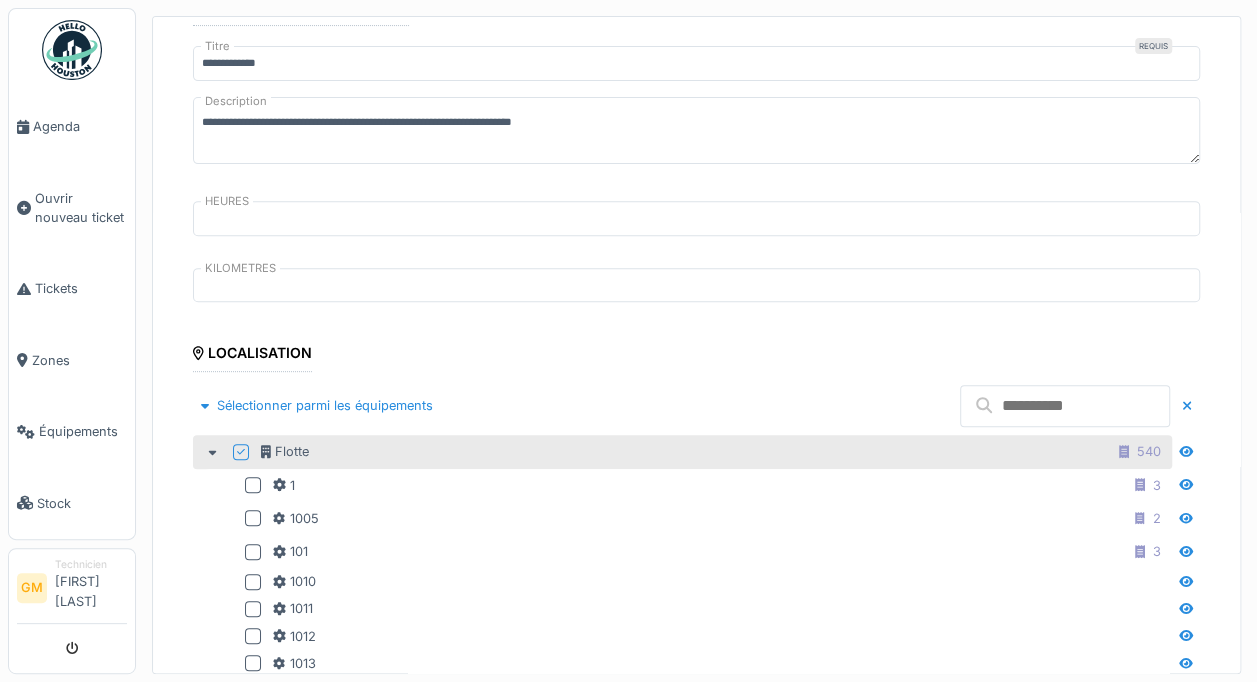 click at bounding box center [1065, 406] 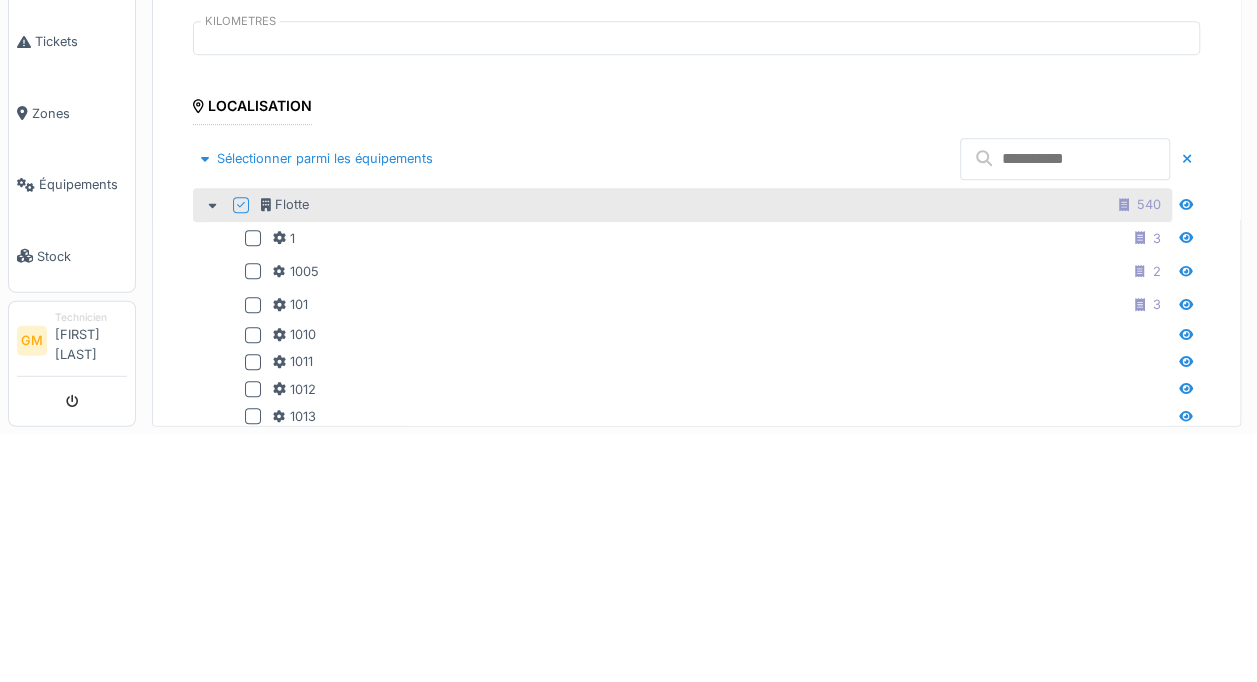 type on "*" 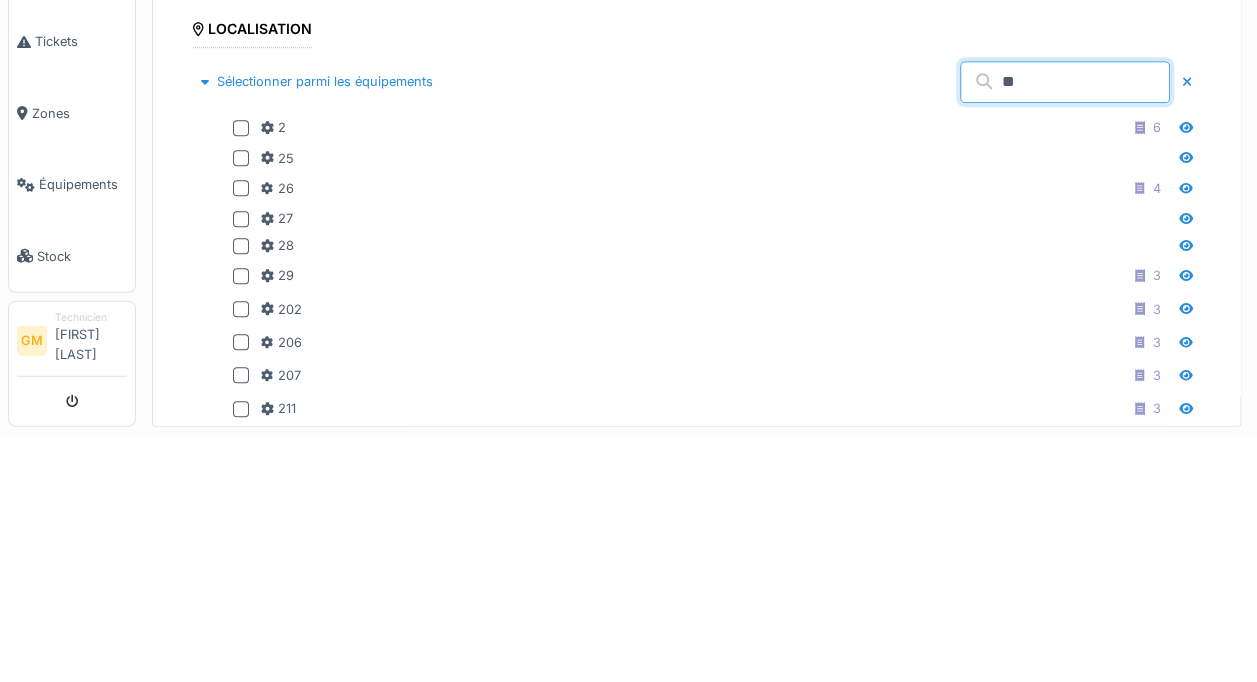 scroll, scrollTop: 400, scrollLeft: 0, axis: vertical 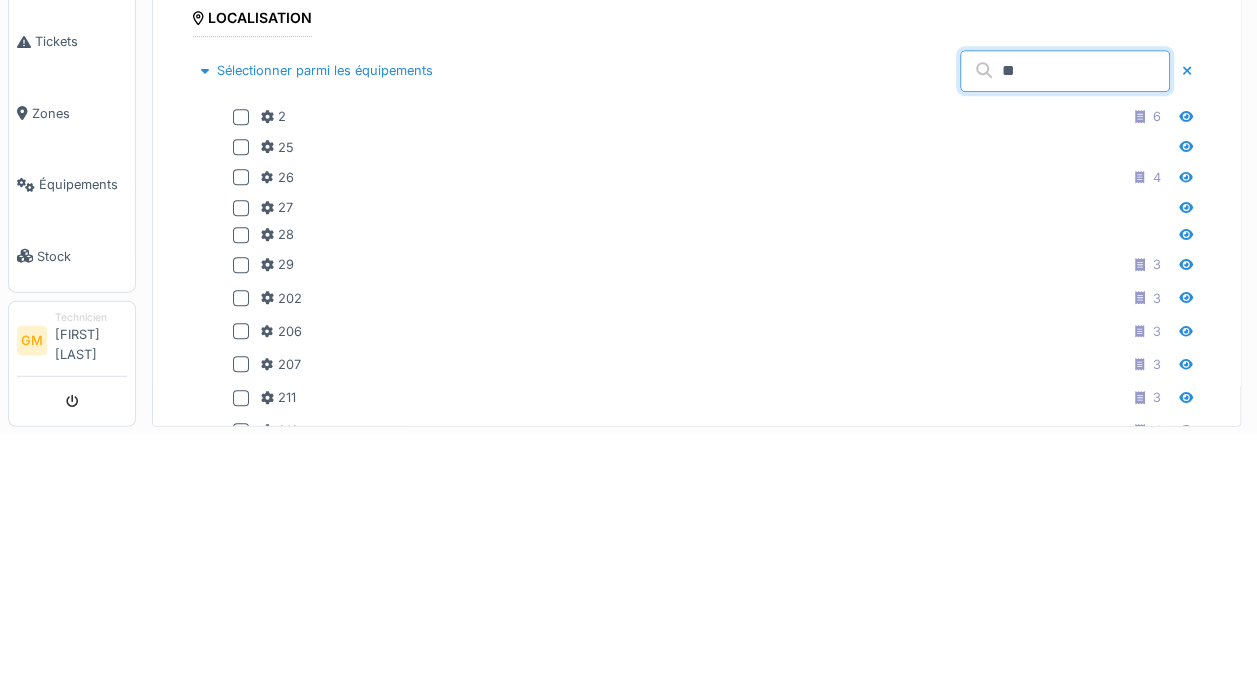 type on "**" 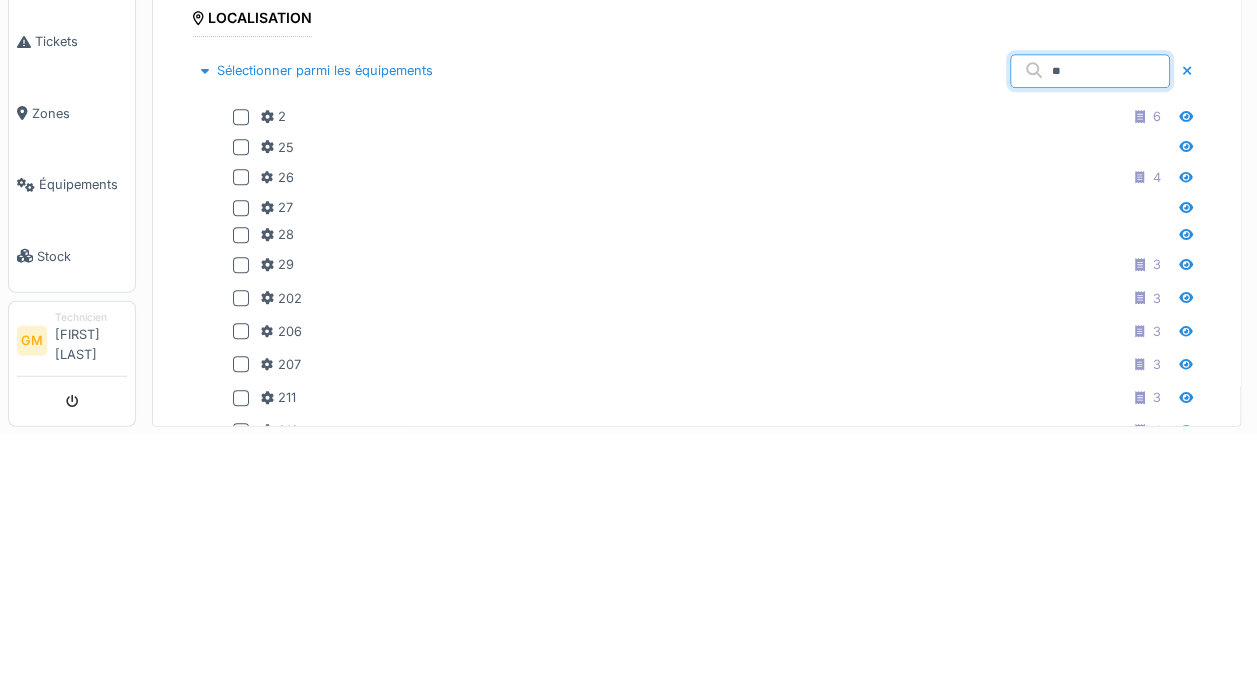 click at bounding box center [241, 483] 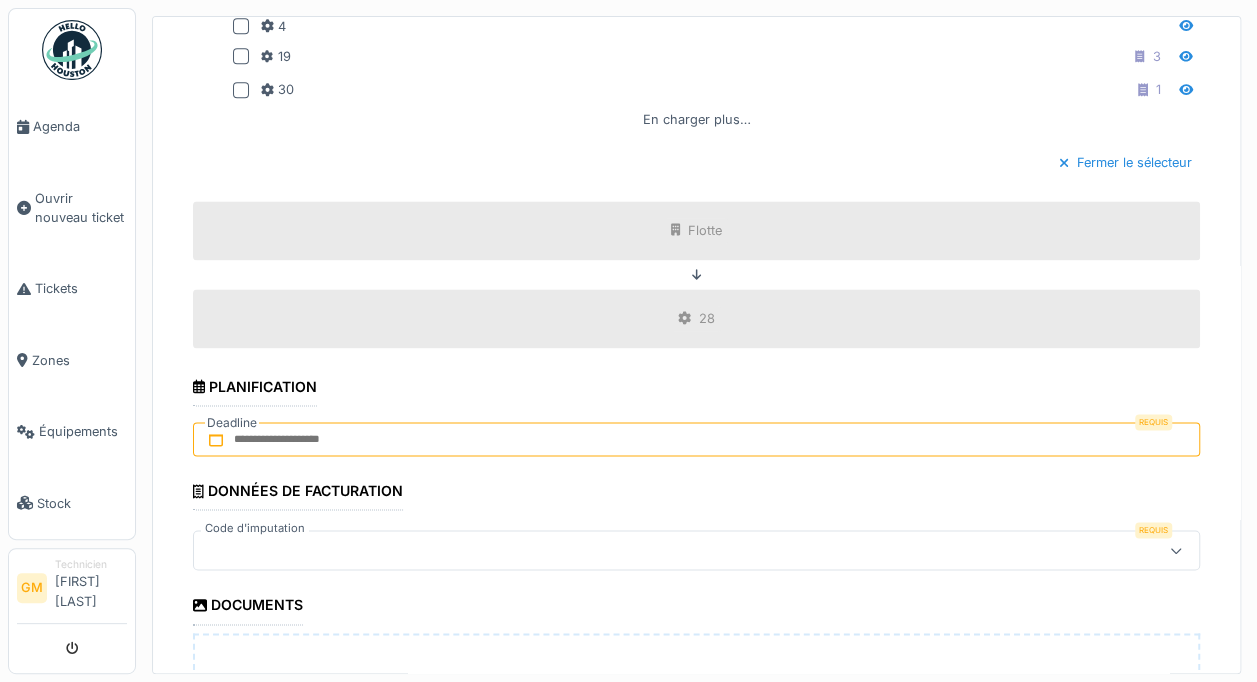 scroll, scrollTop: 1349, scrollLeft: 0, axis: vertical 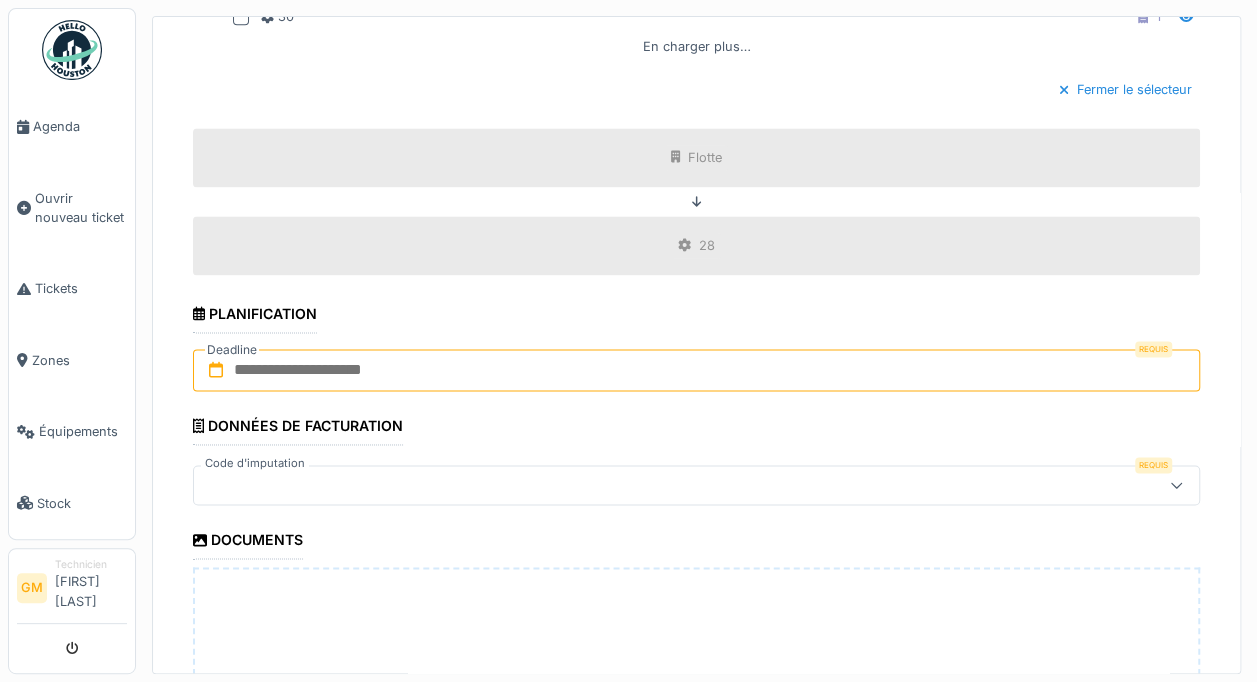 click at bounding box center (696, 370) 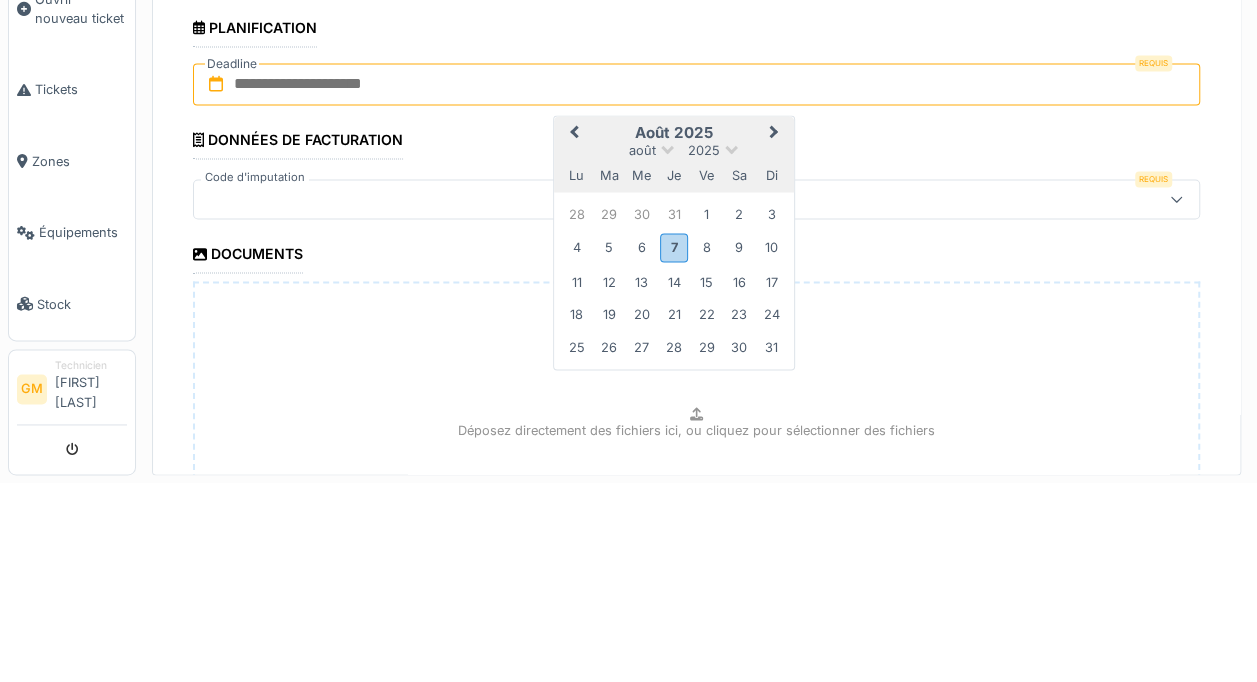 scroll, scrollTop: 1482, scrollLeft: 0, axis: vertical 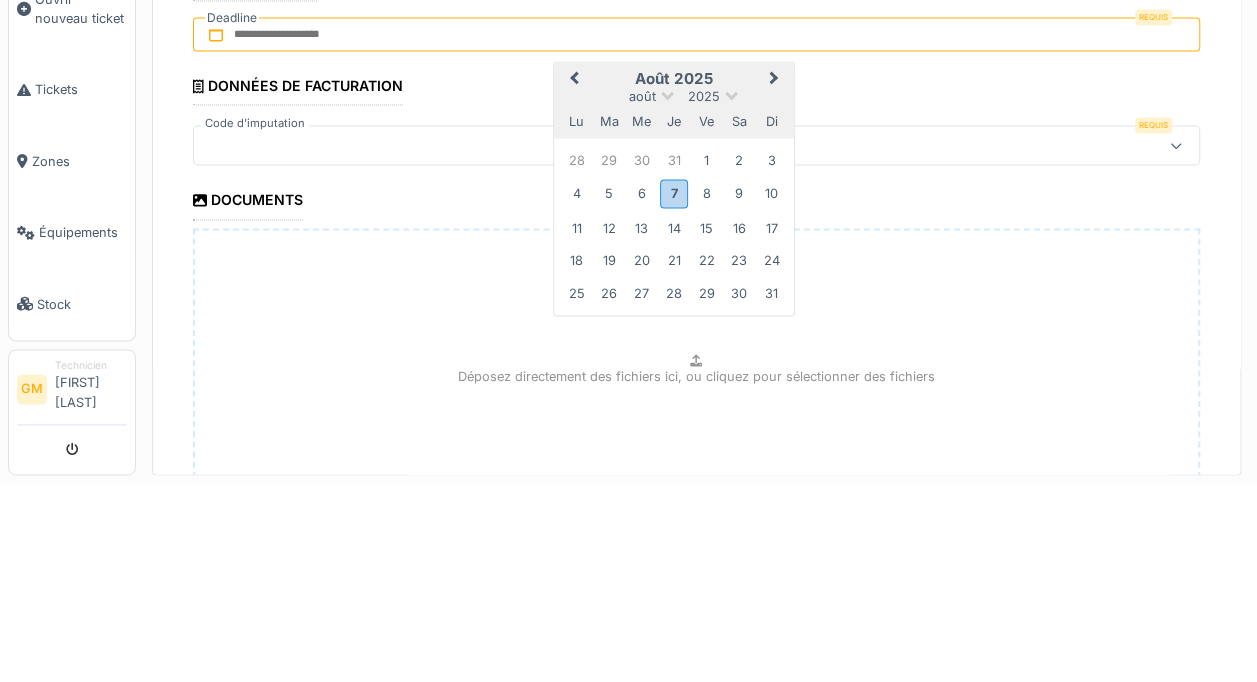 click on "7" at bounding box center (673, 392) 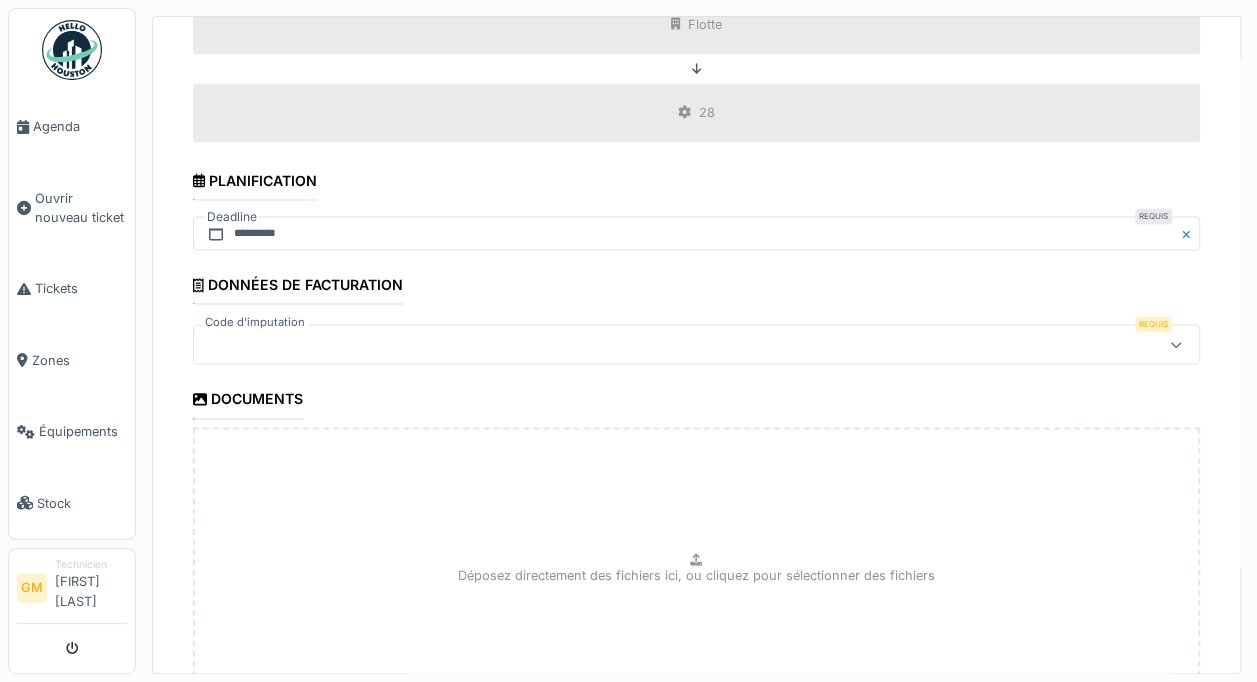 click at bounding box center [646, 344] 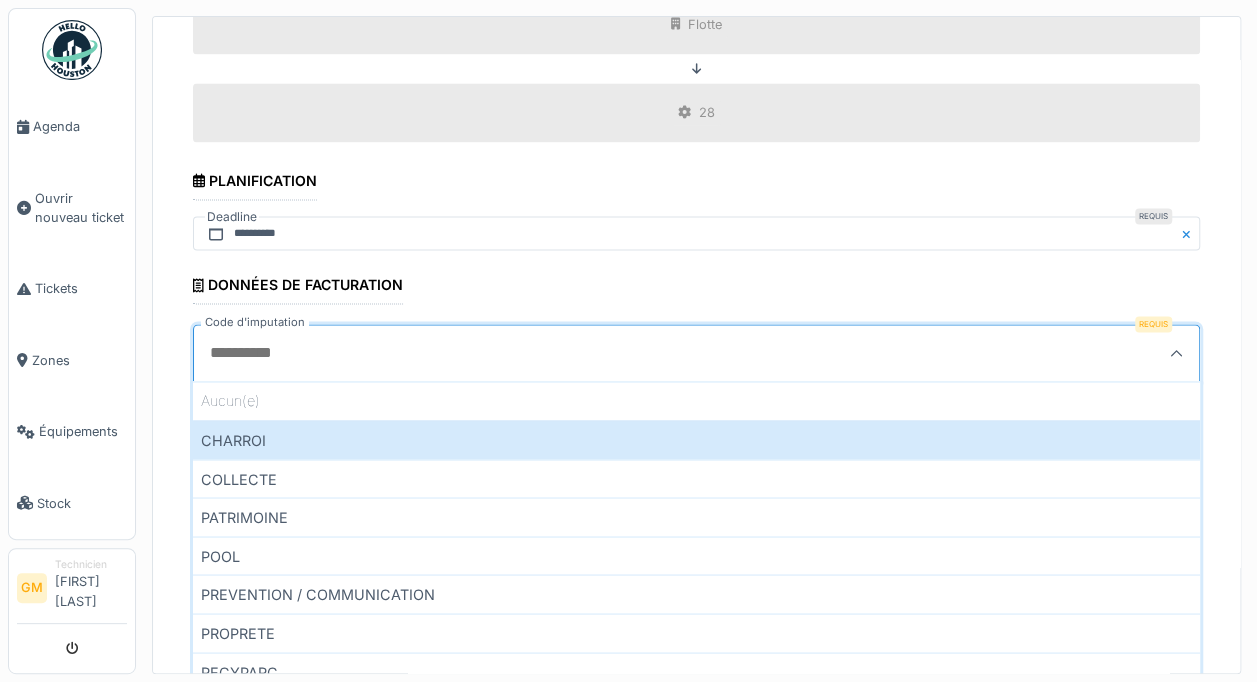 scroll, scrollTop: 4, scrollLeft: 0, axis: vertical 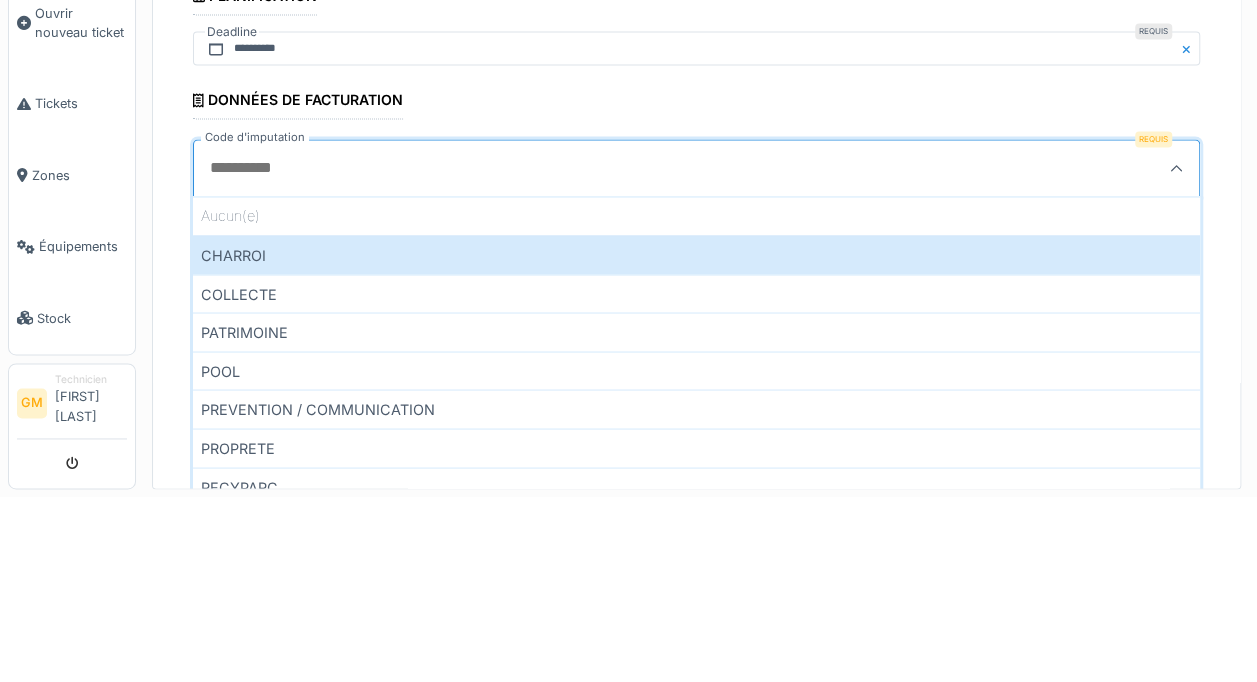 click on "COLLECTE" at bounding box center (696, 478) 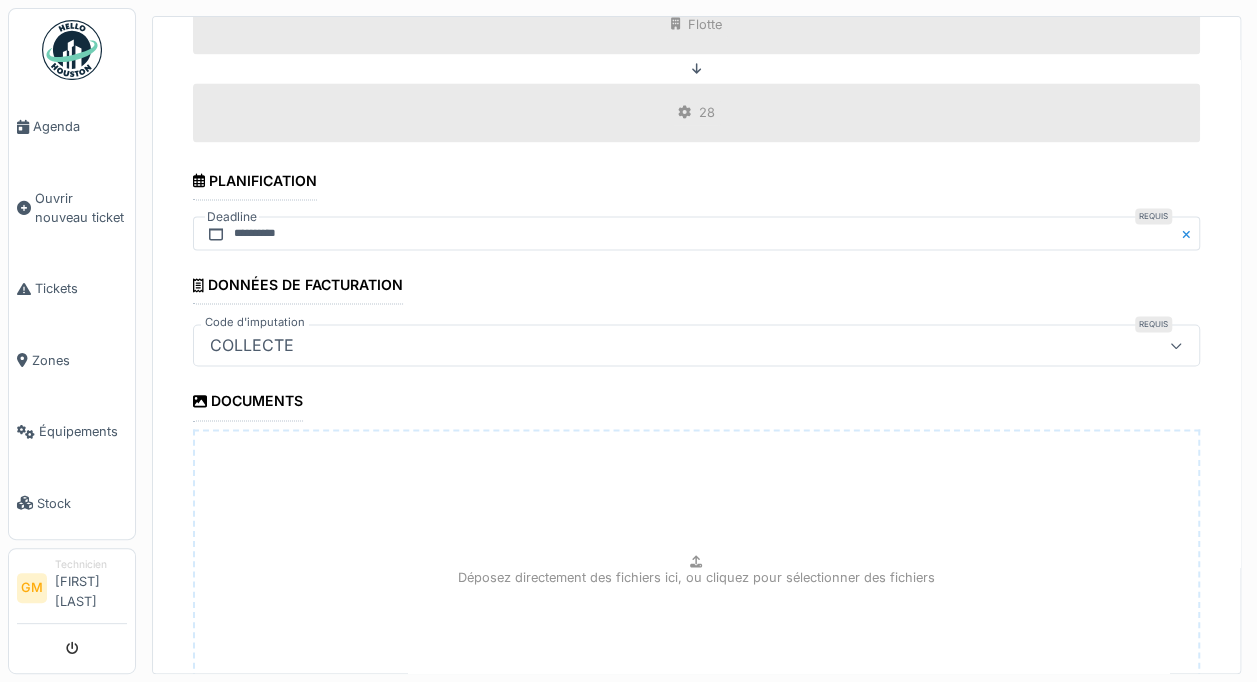scroll, scrollTop: 1654, scrollLeft: 0, axis: vertical 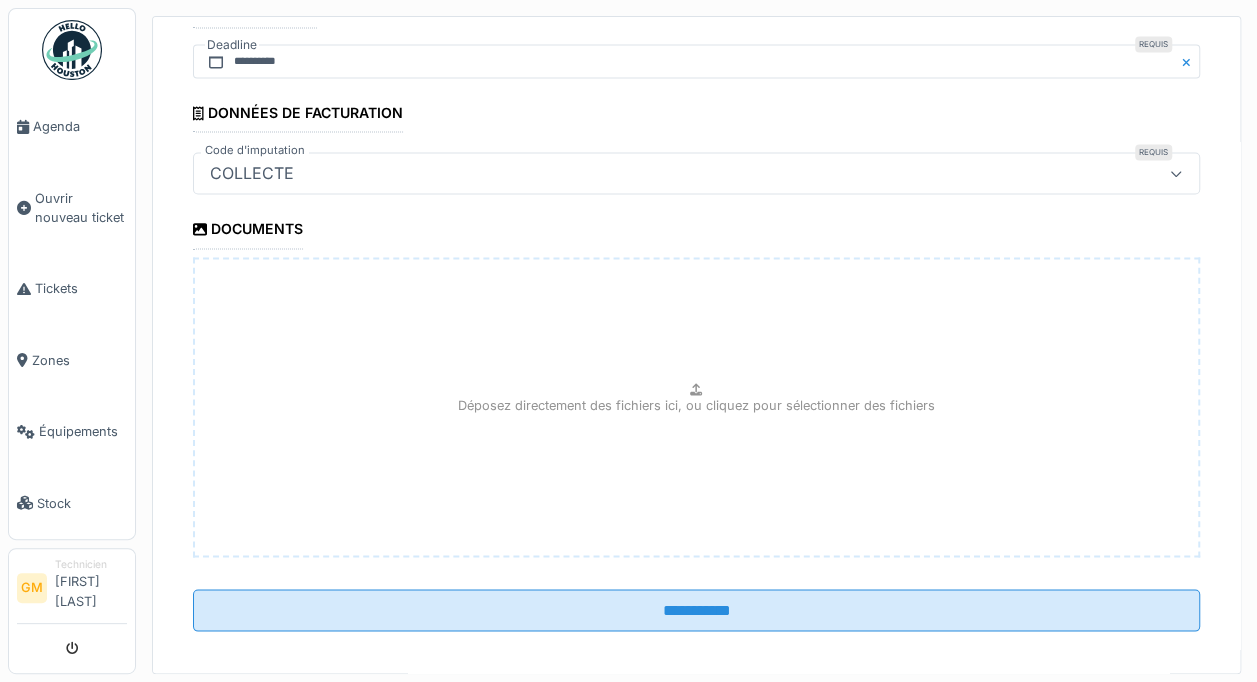 click on "**********" at bounding box center [696, 610] 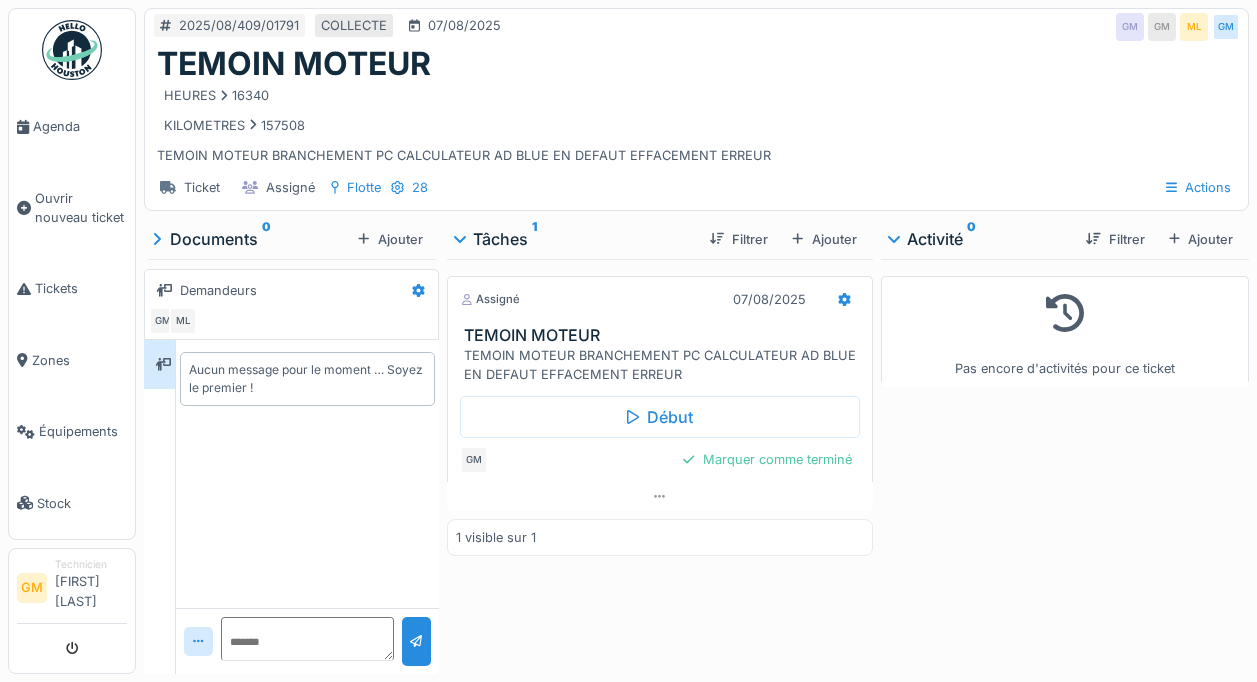 scroll, scrollTop: 0, scrollLeft: 0, axis: both 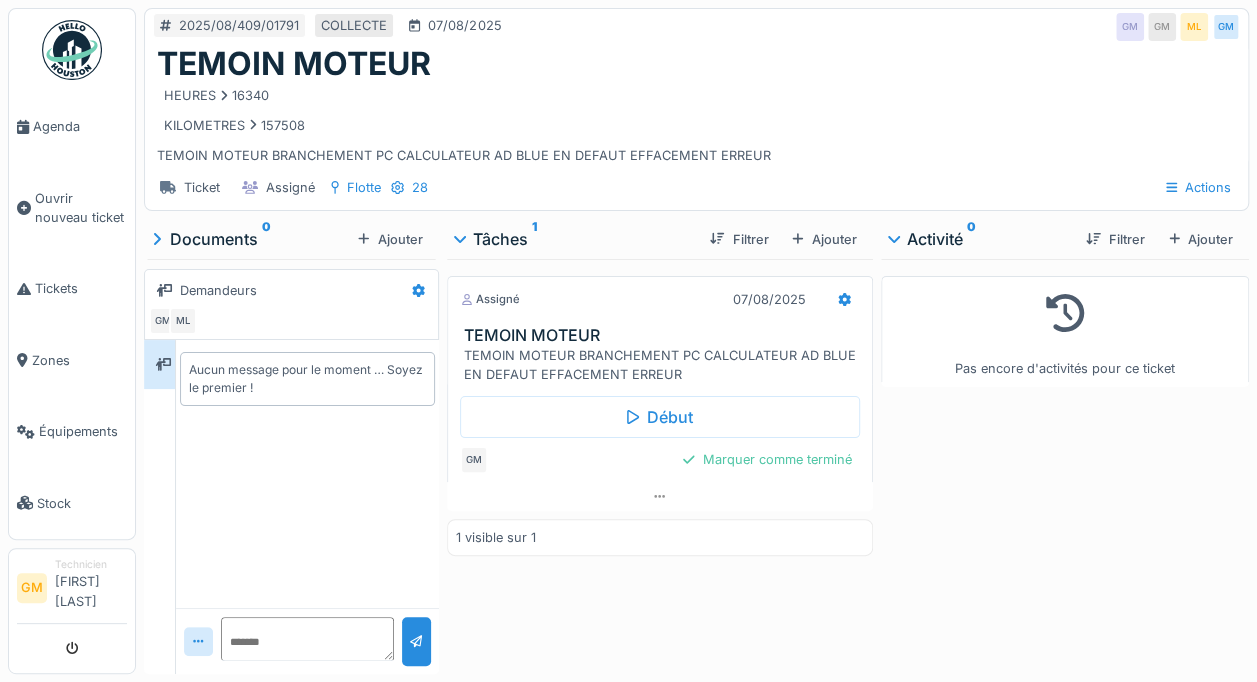 click on "Marquer comme terminé" at bounding box center (767, 459) 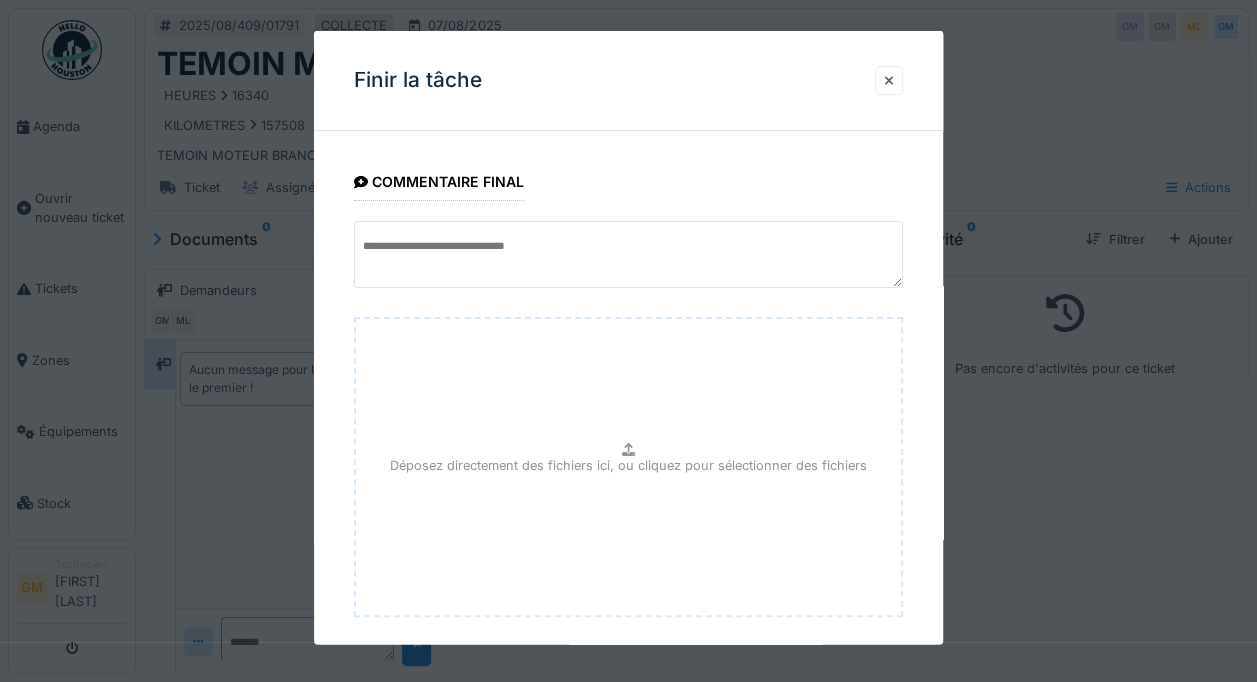 scroll, scrollTop: 100, scrollLeft: 0, axis: vertical 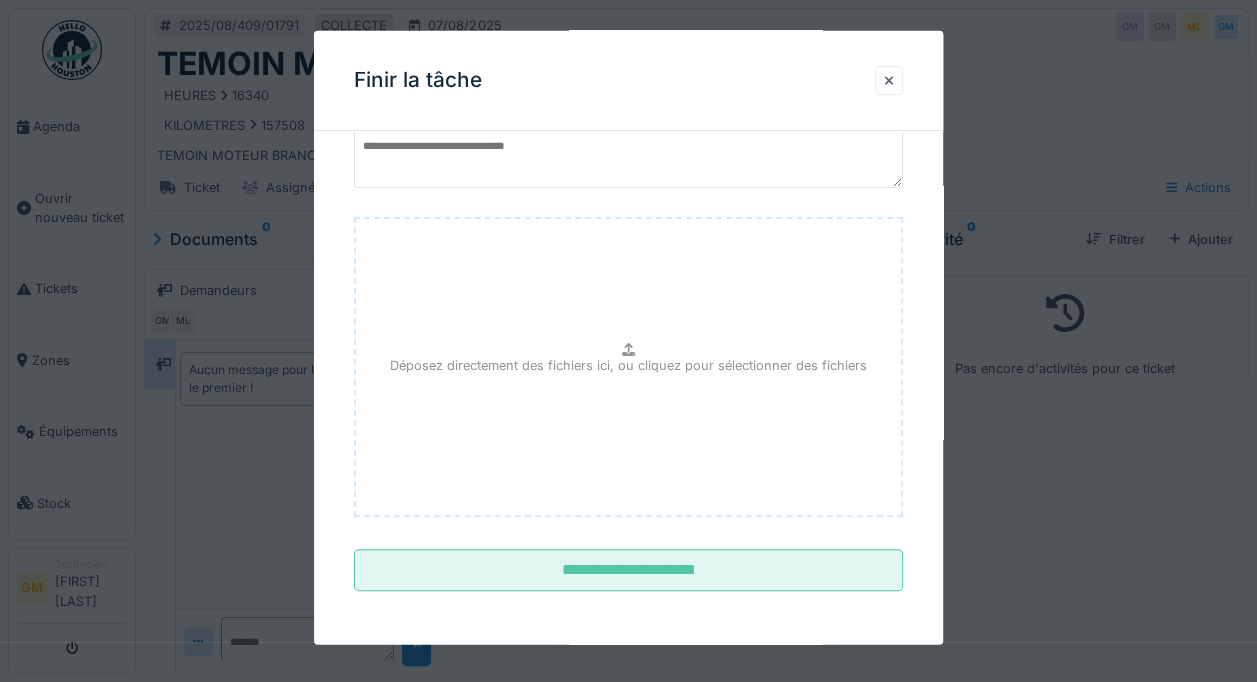 click on "**********" at bounding box center [628, 570] 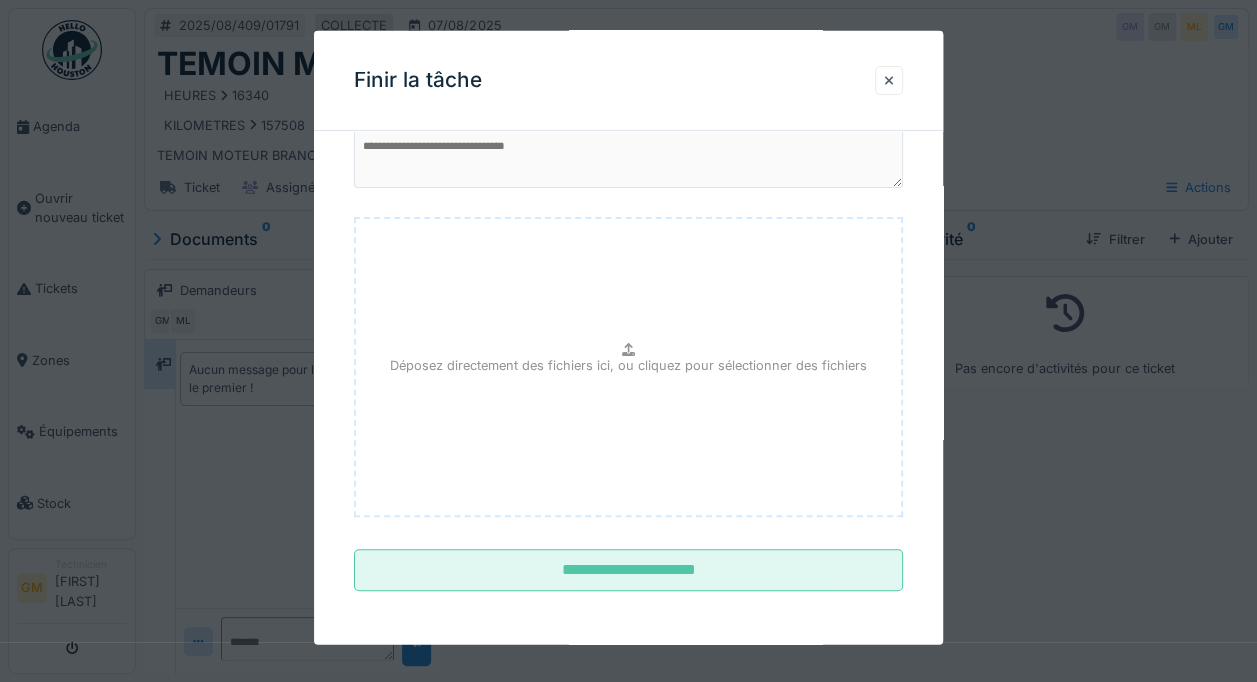 click on "**********" at bounding box center (628, 338) 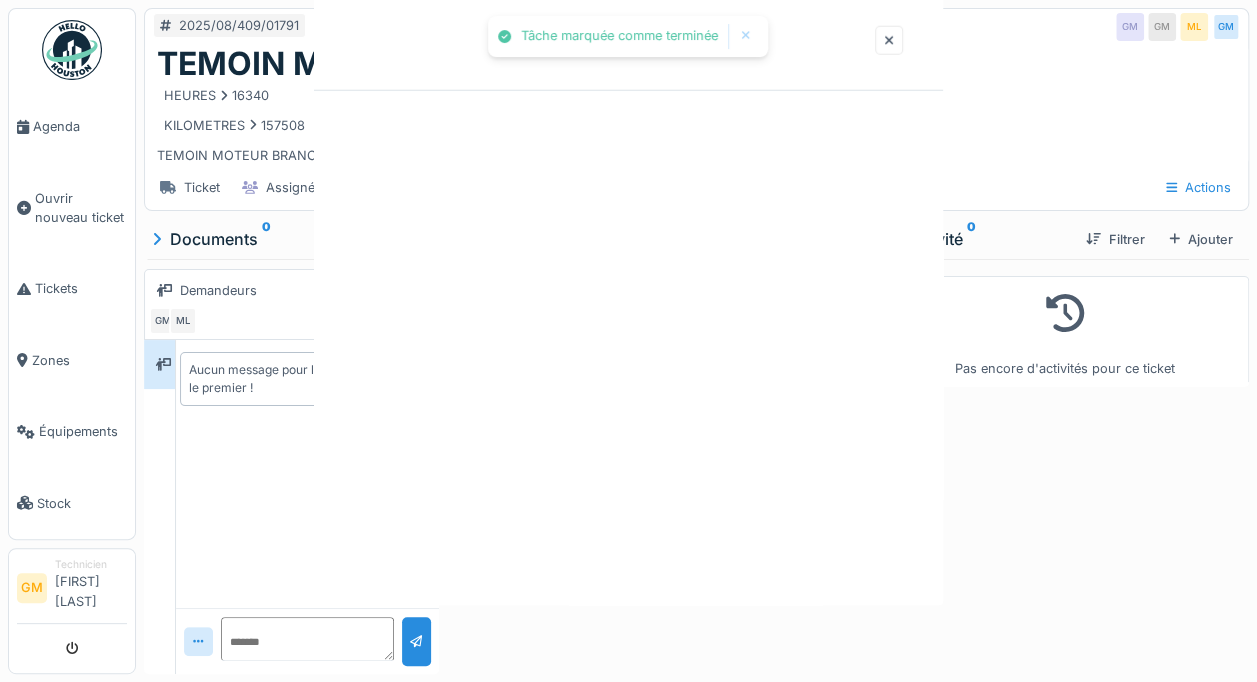 scroll, scrollTop: 0, scrollLeft: 0, axis: both 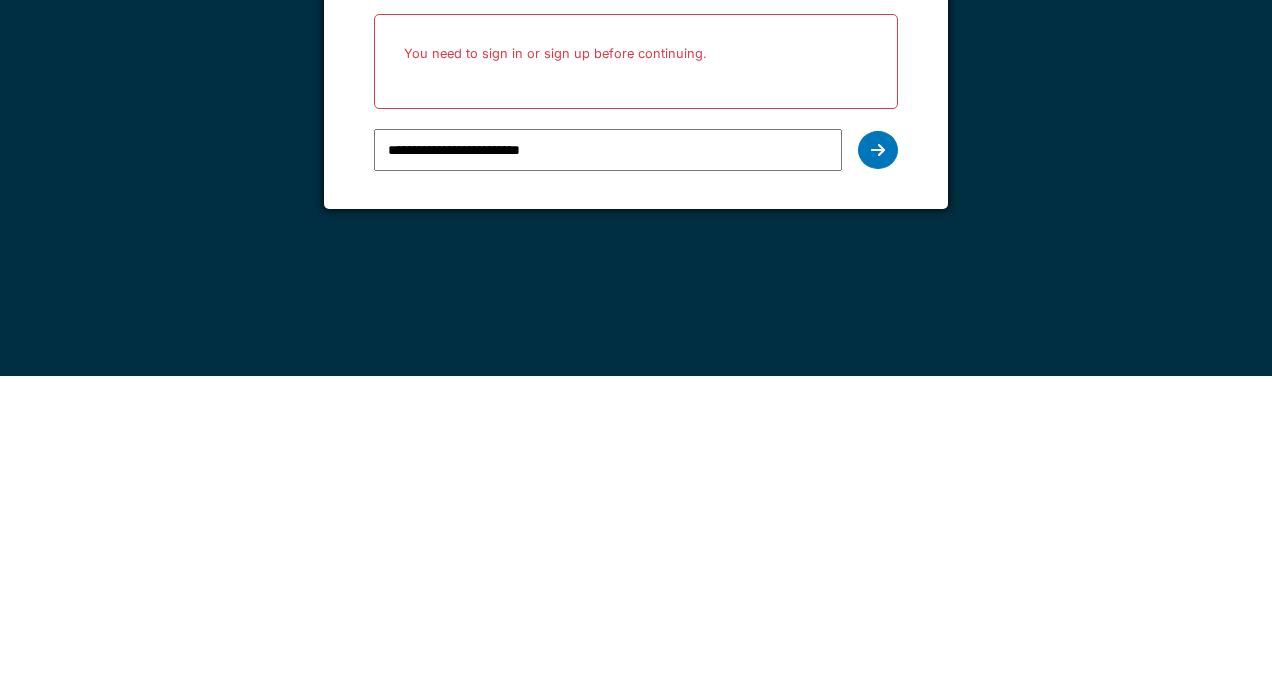 click on "**********" at bounding box center (635, 448) 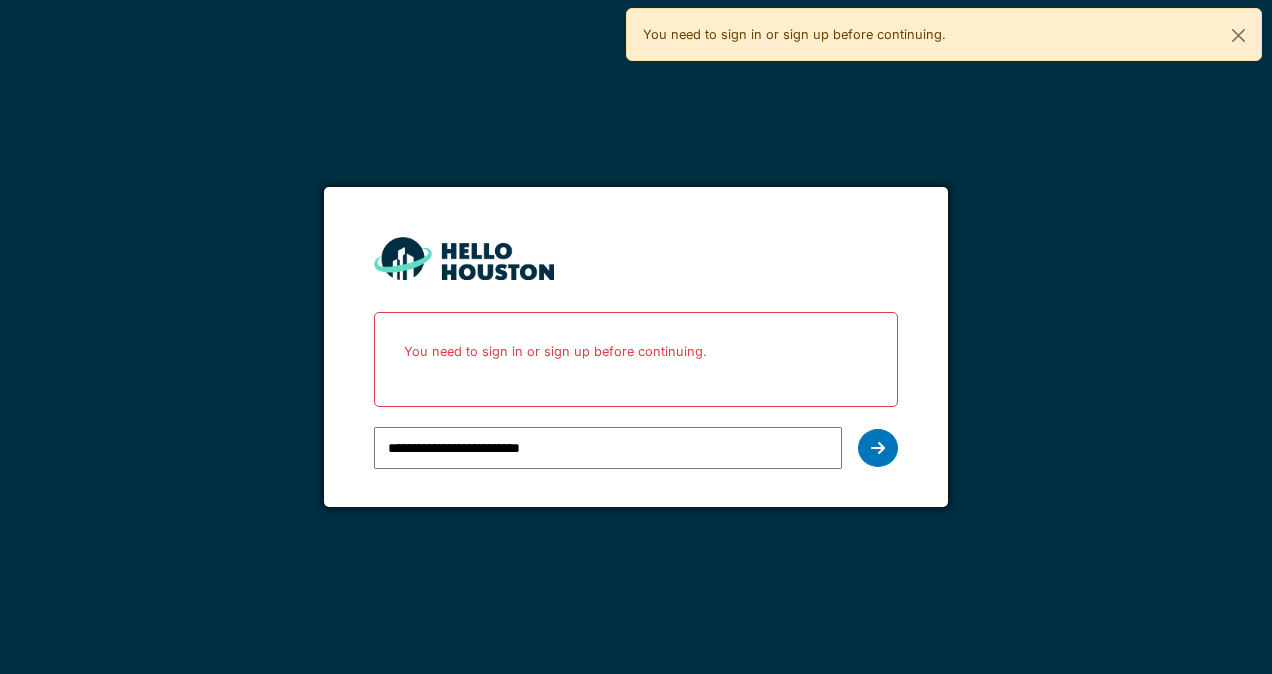 click at bounding box center [878, 448] 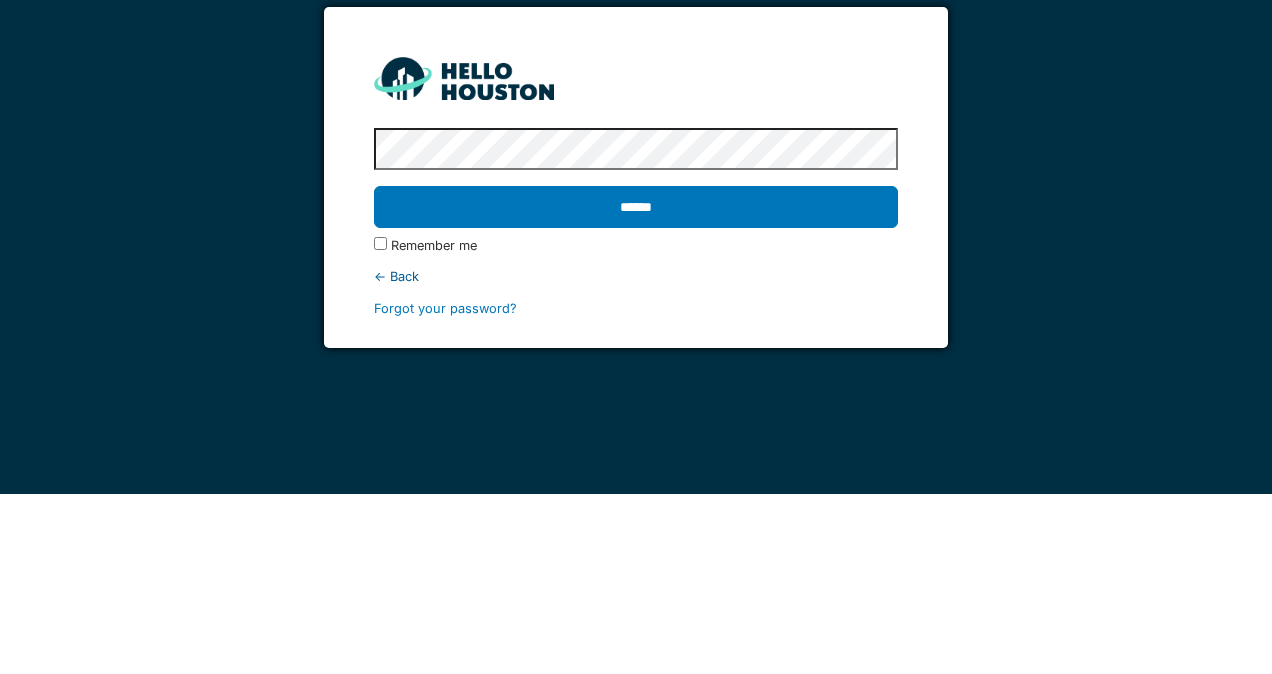 click on "******" at bounding box center (635, 387) 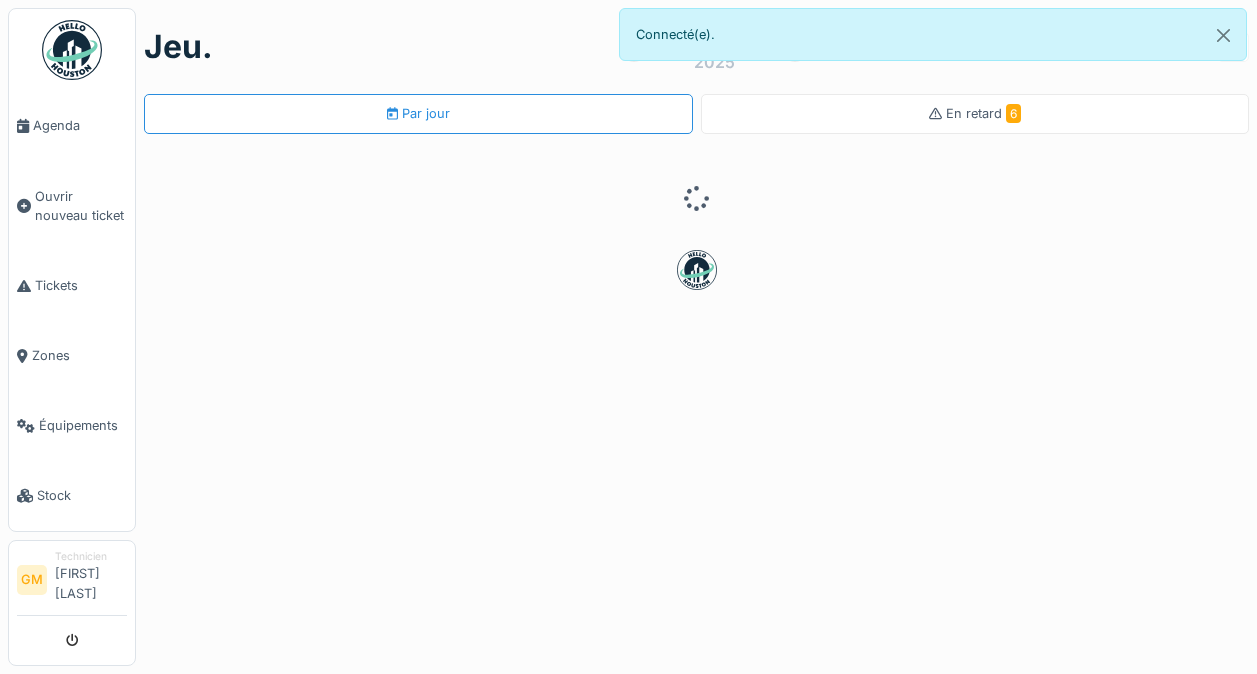 scroll, scrollTop: 0, scrollLeft: 0, axis: both 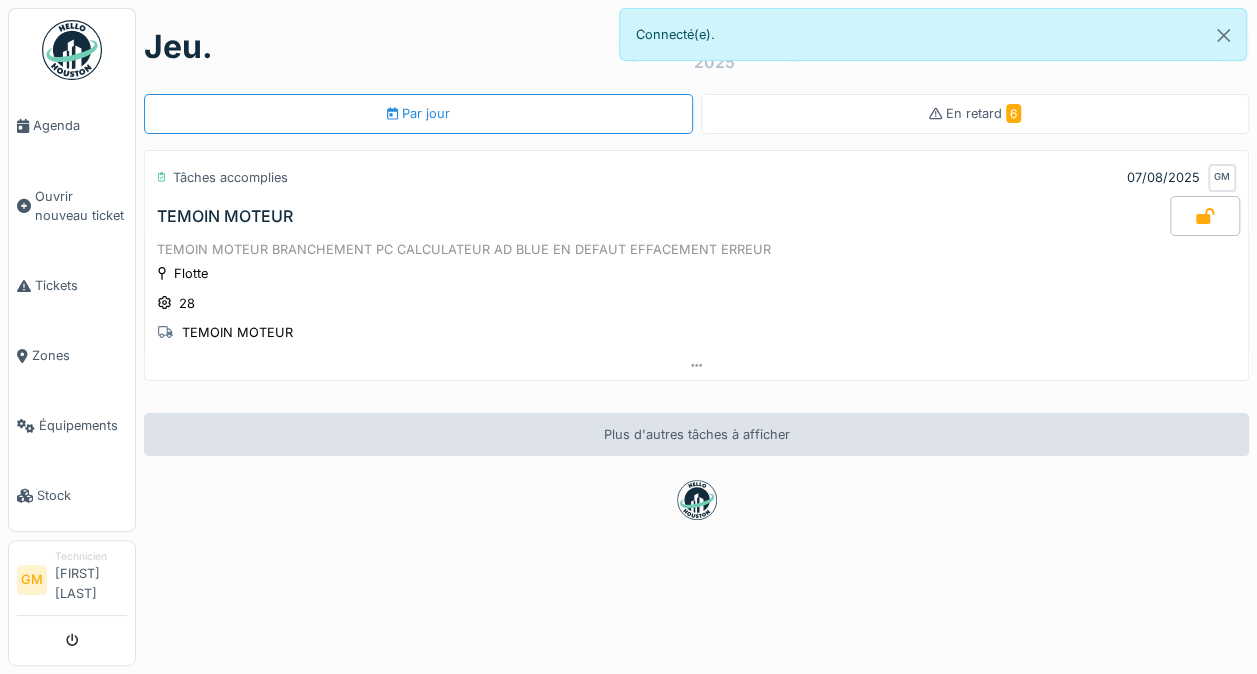 click on "Ouvrir nouveau ticket" at bounding box center [81, 206] 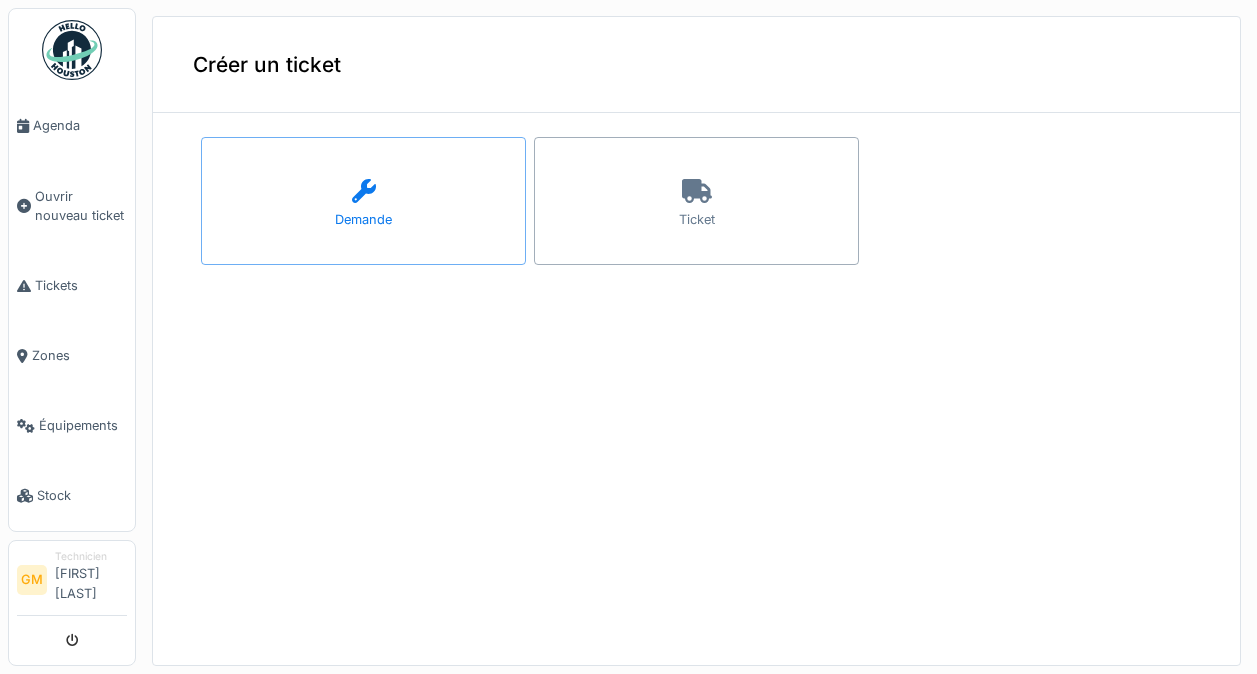 scroll, scrollTop: 0, scrollLeft: 0, axis: both 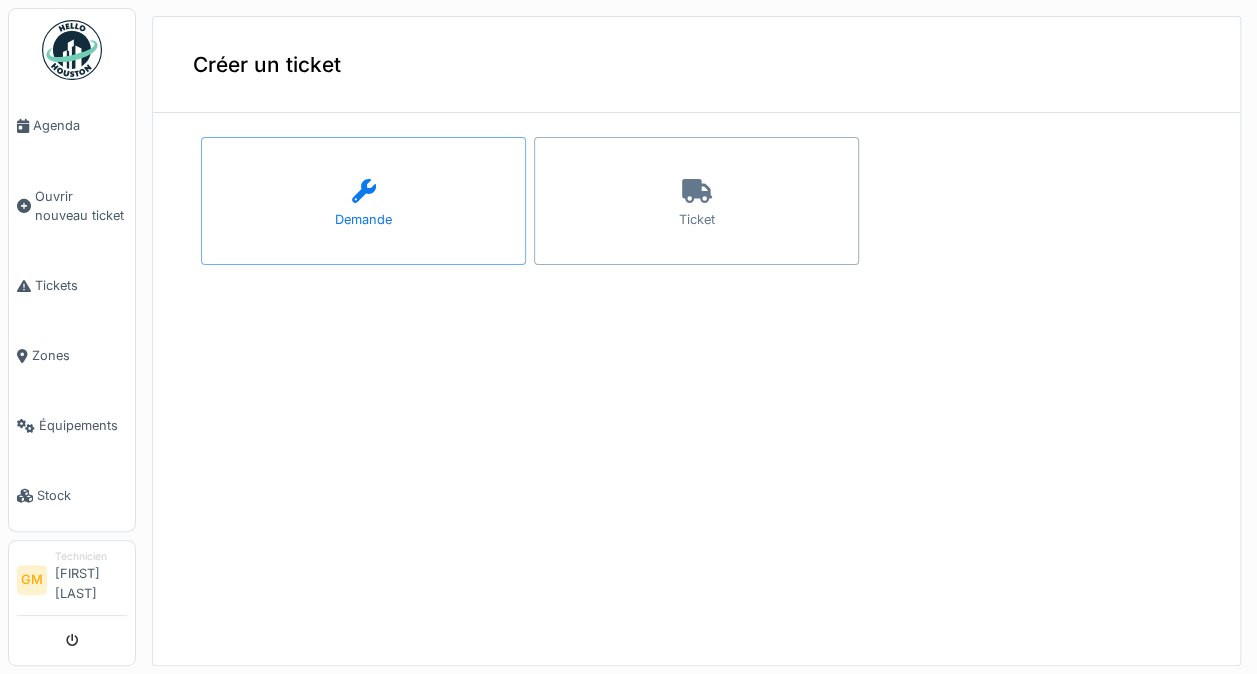 click on "Ticket" at bounding box center (696, 201) 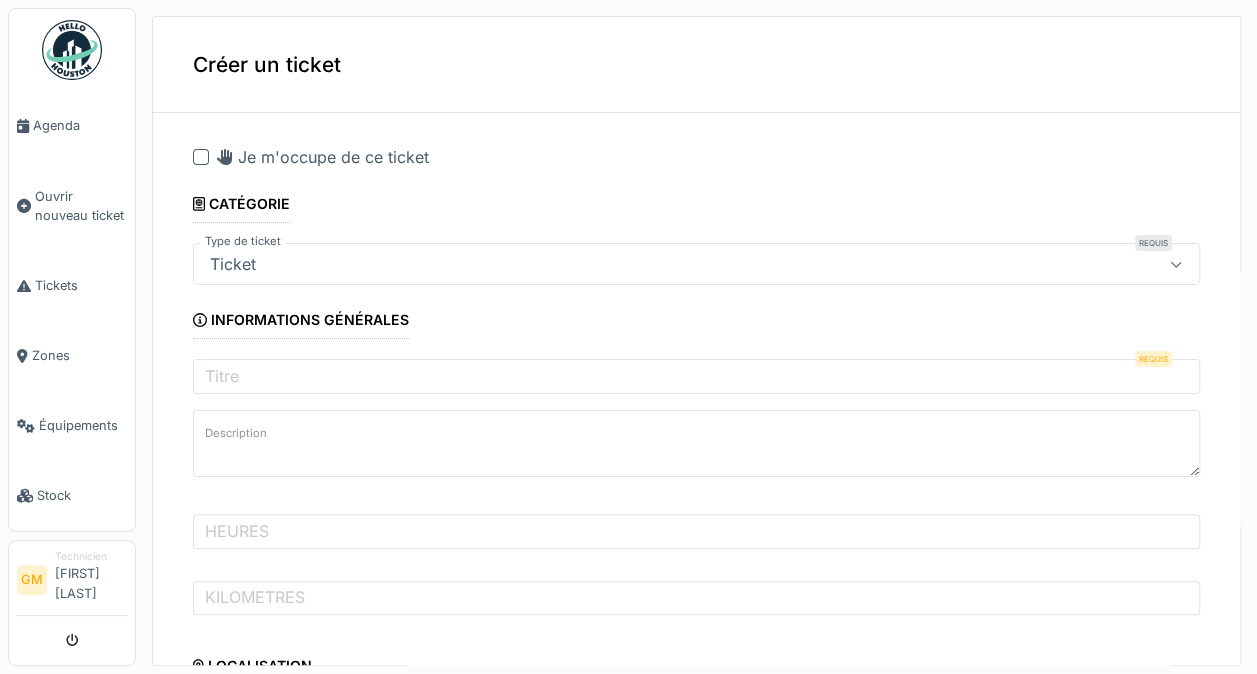 click at bounding box center [201, 157] 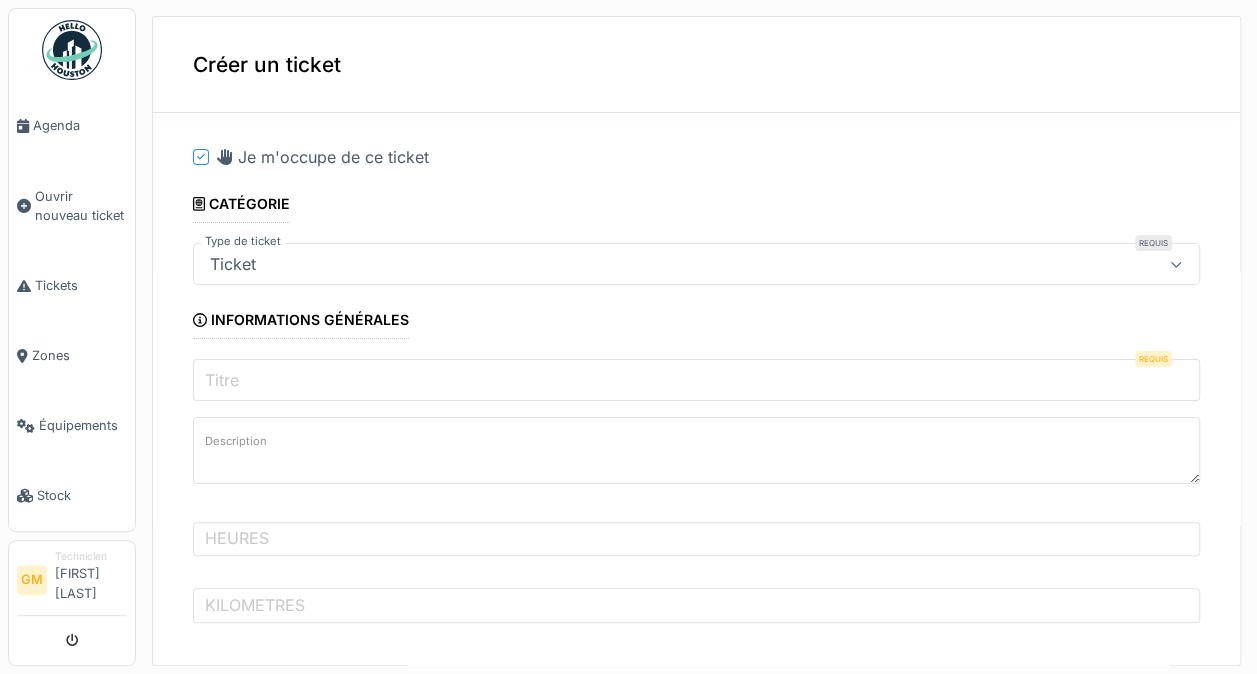 click on "Titre" at bounding box center (696, 380) 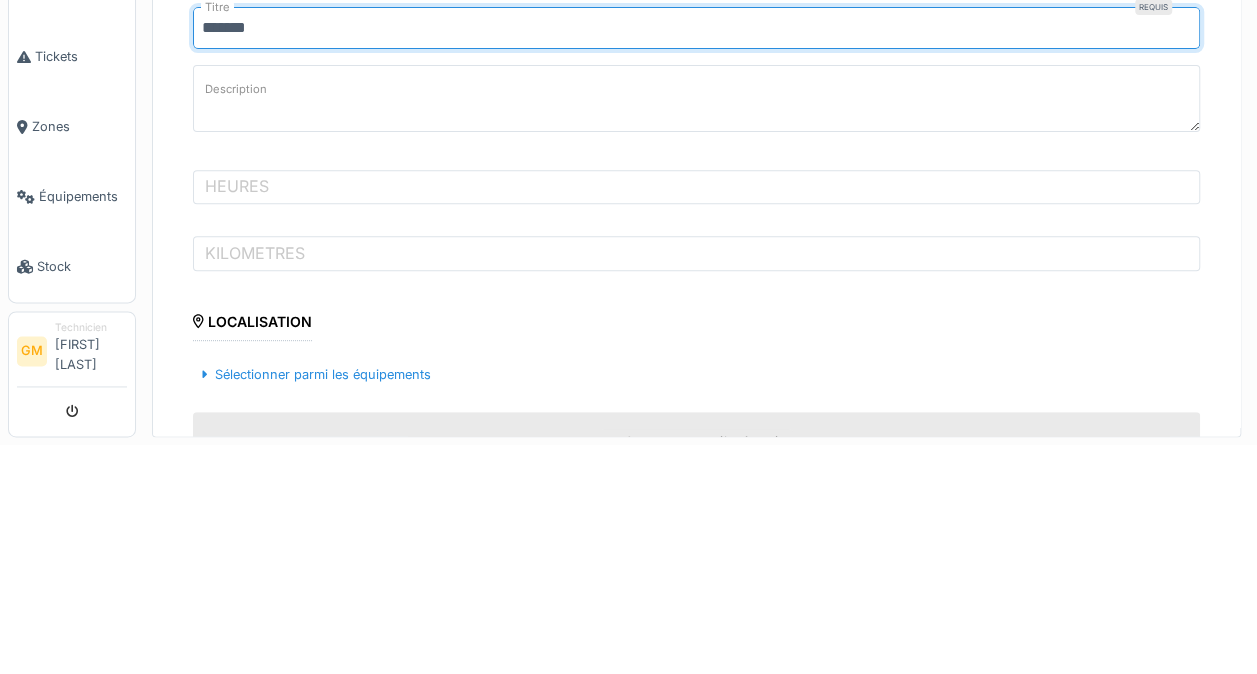 scroll, scrollTop: 132, scrollLeft: 0, axis: vertical 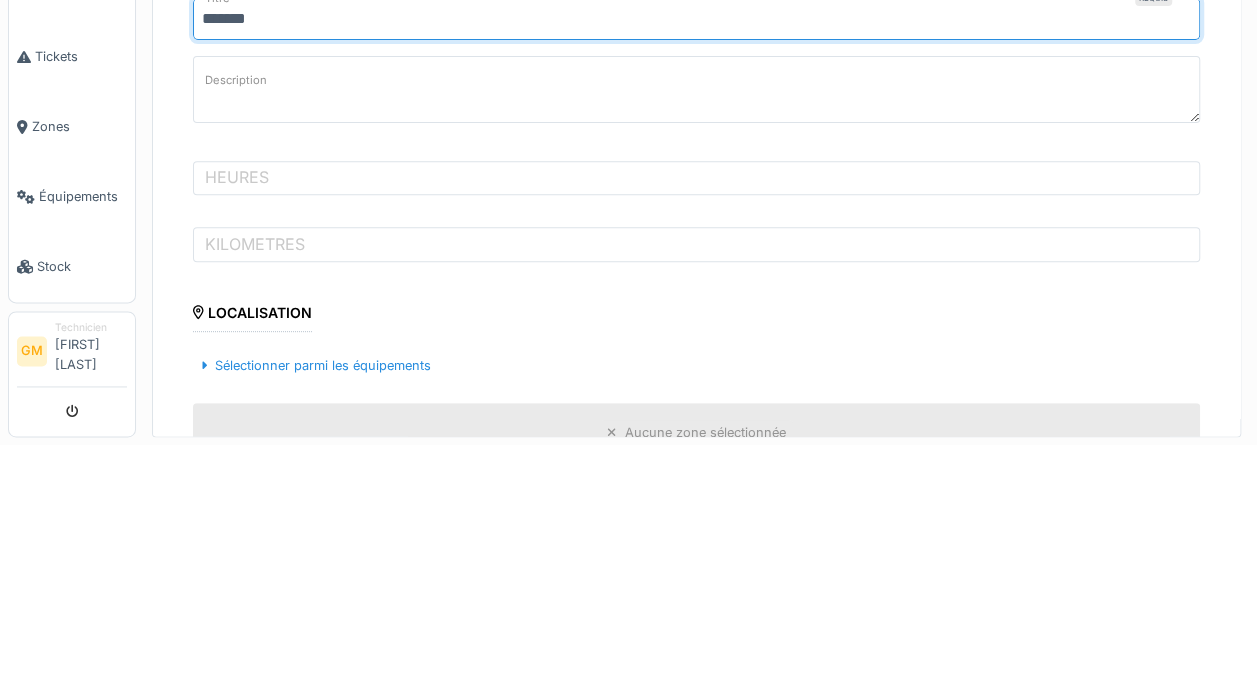 type on "******" 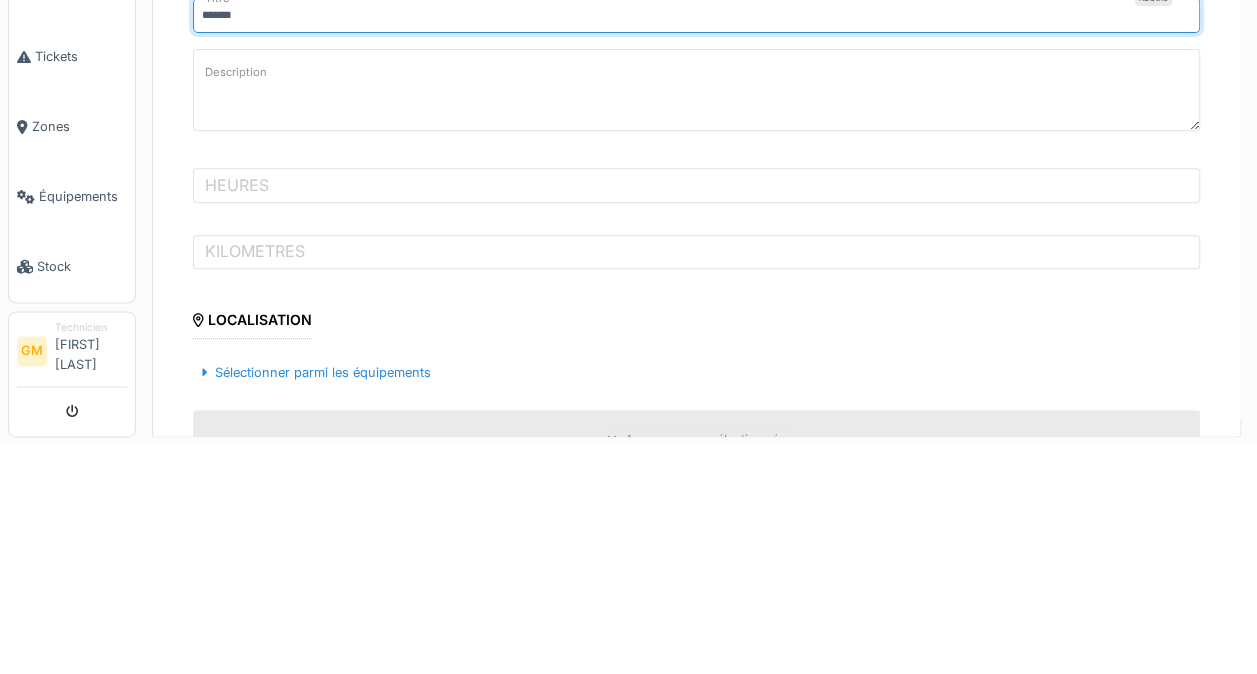 click on "Description" at bounding box center (696, 319) 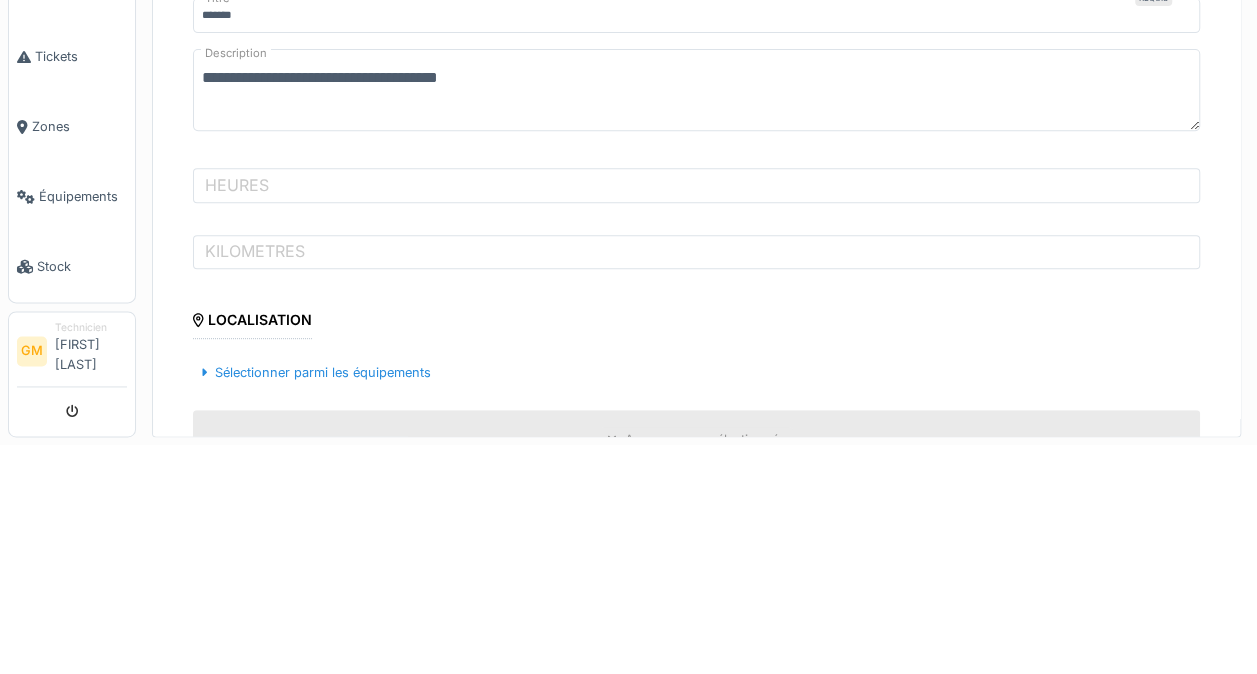 click on "**********" at bounding box center [696, 319] 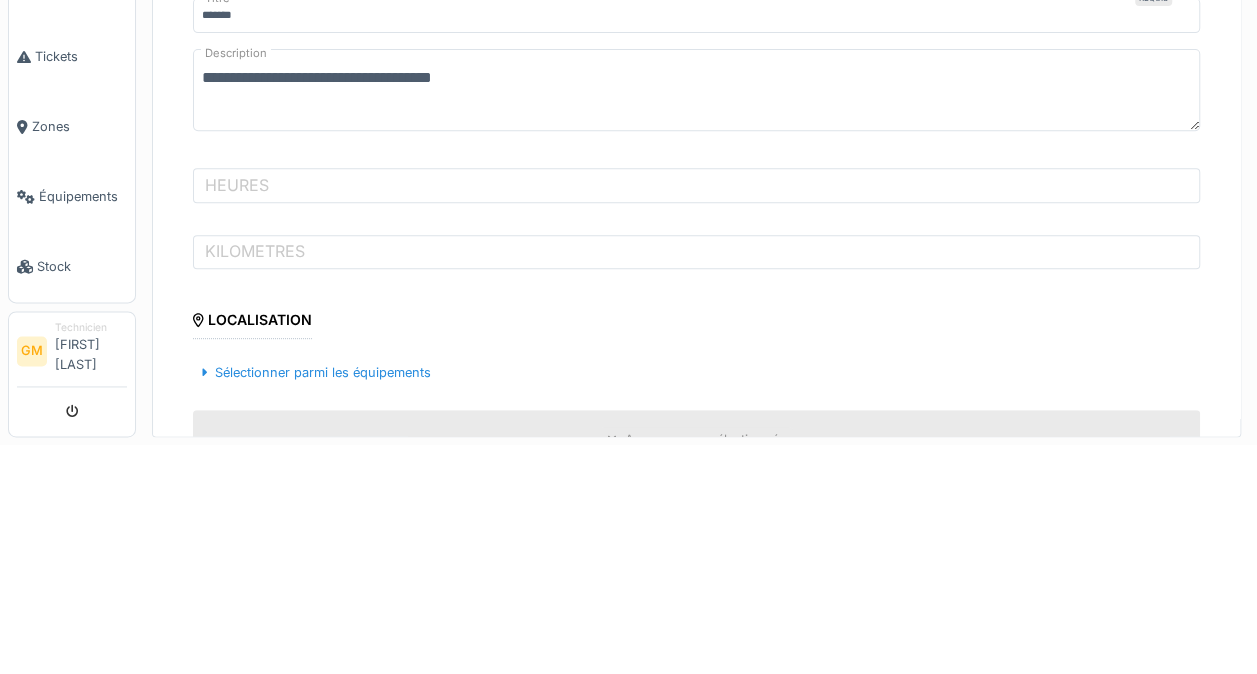 click on "**********" at bounding box center [696, 319] 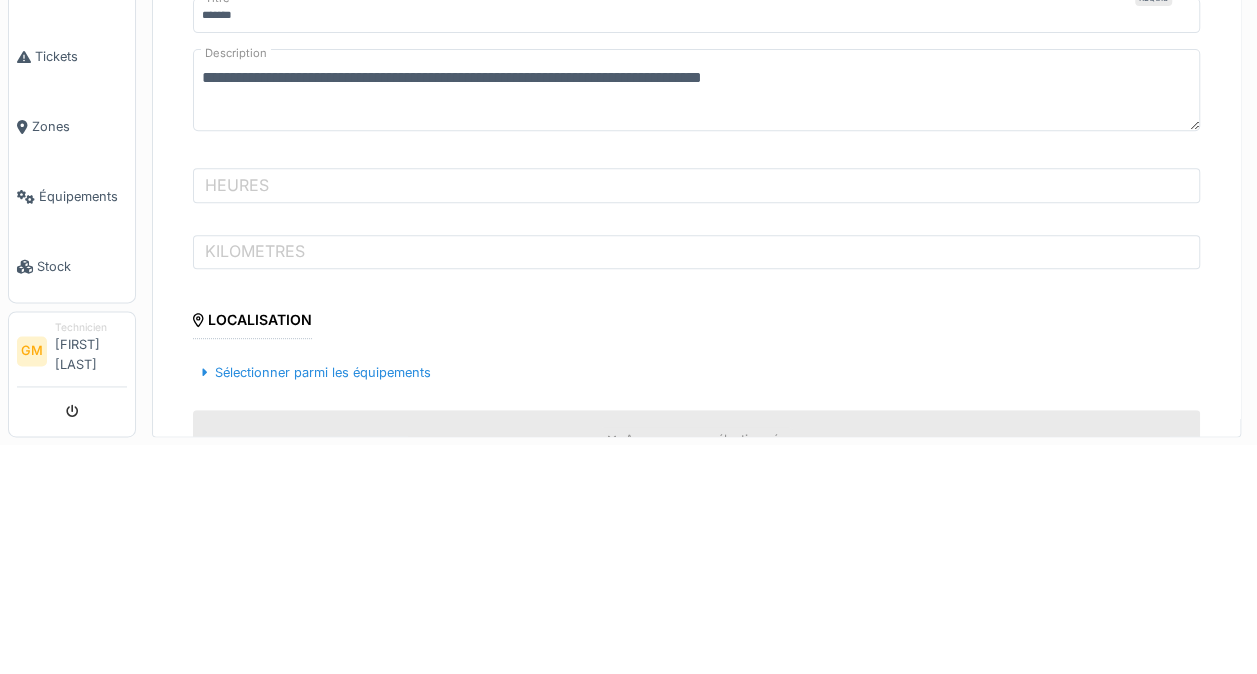 type on "**********" 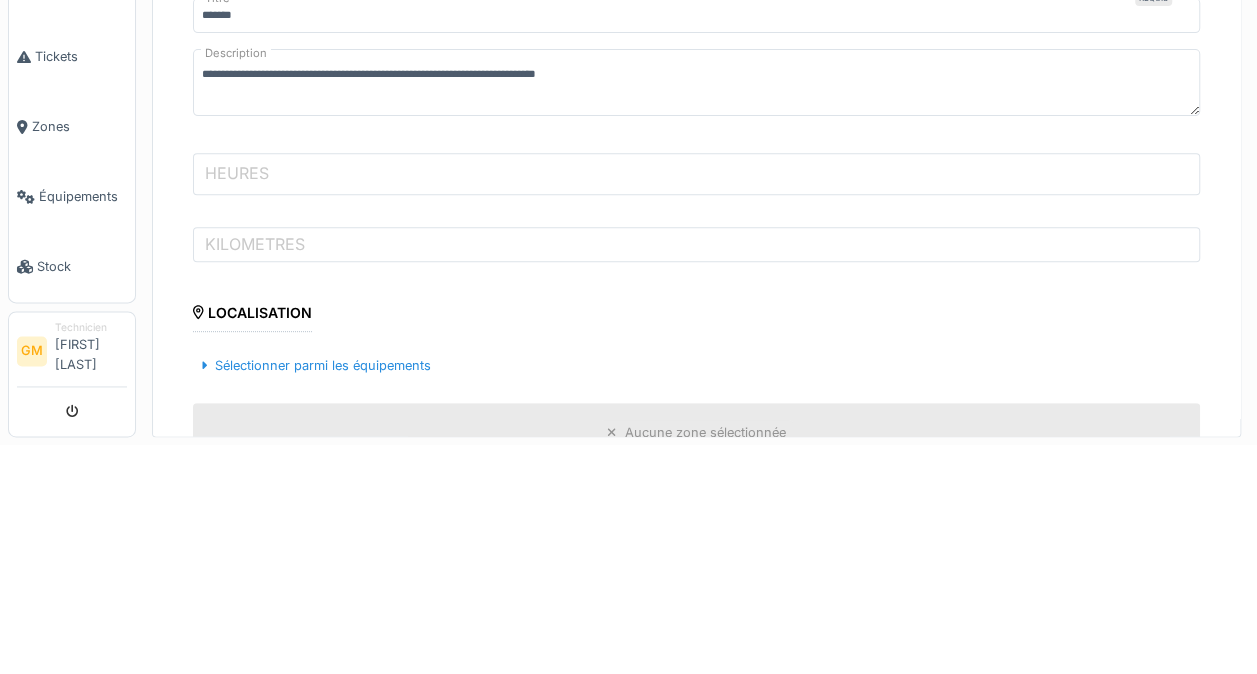 click on "HEURES" at bounding box center (696, 403) 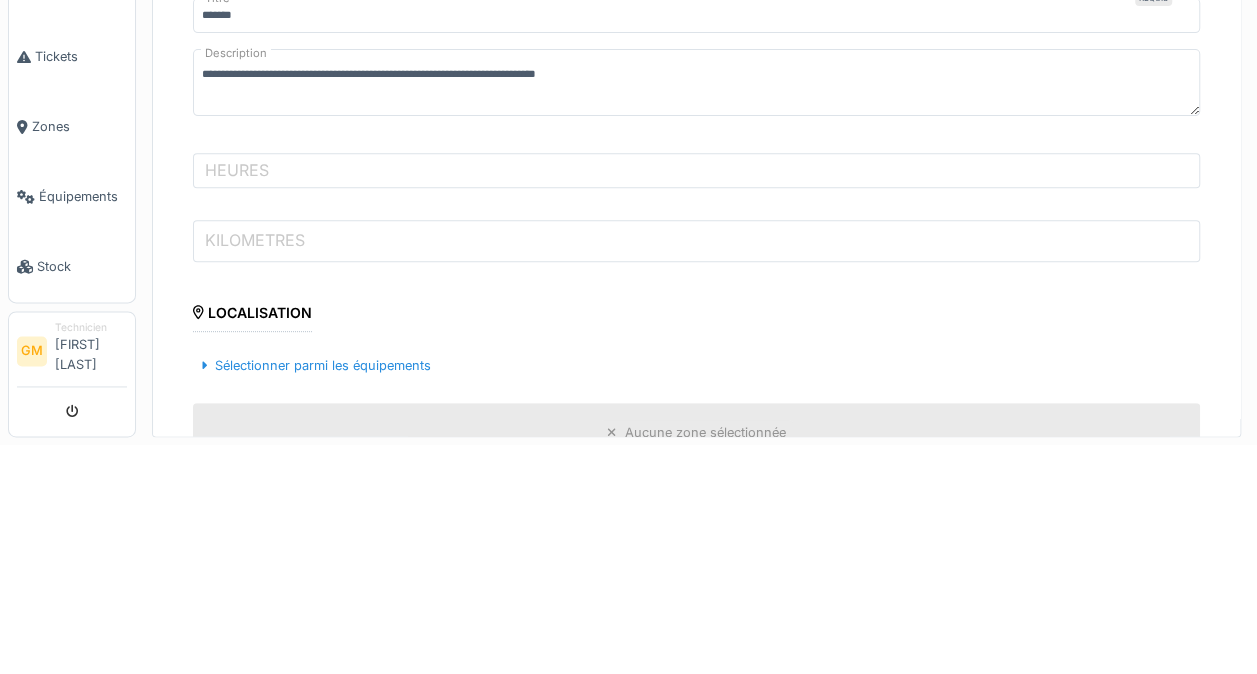 click on "KILOMETRES" at bounding box center [696, 470] 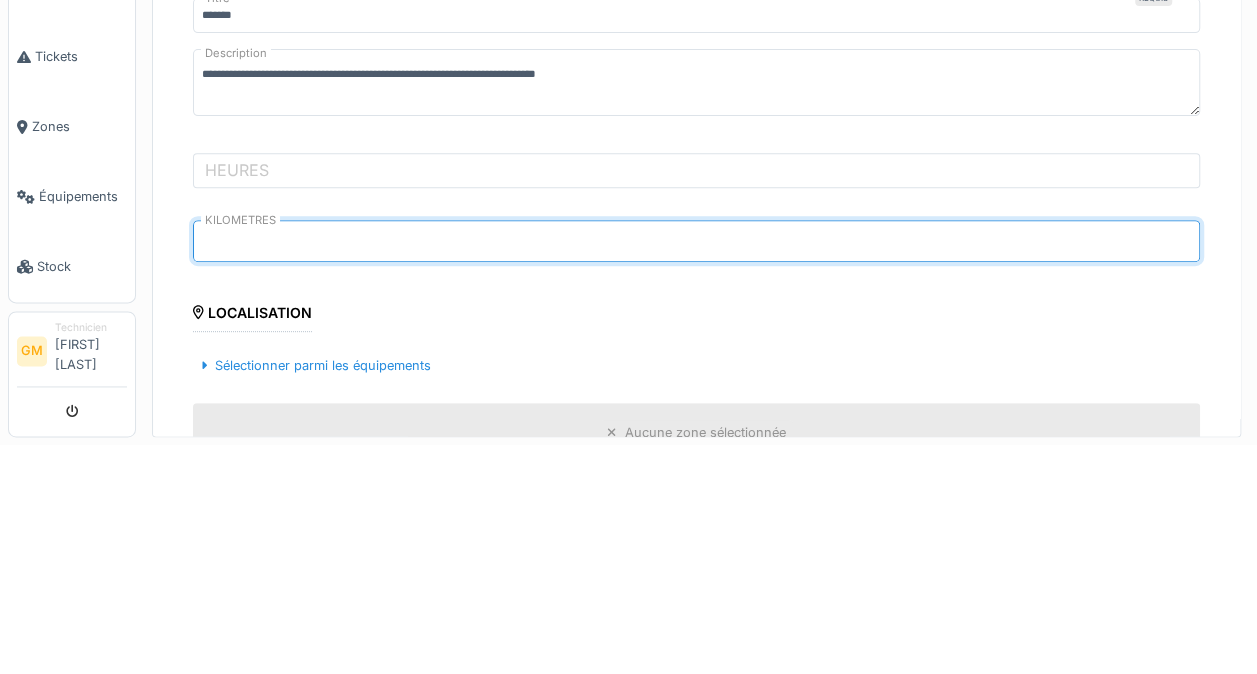 type on "******" 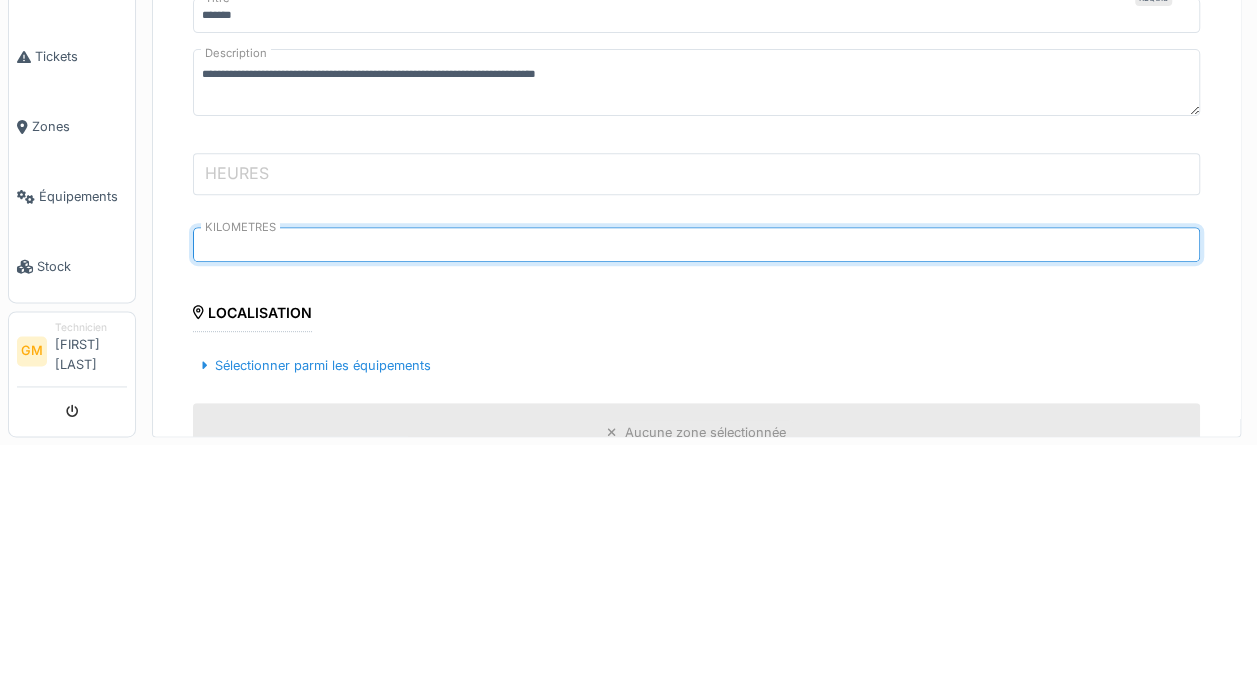 click on "HEURES" at bounding box center (696, 403) 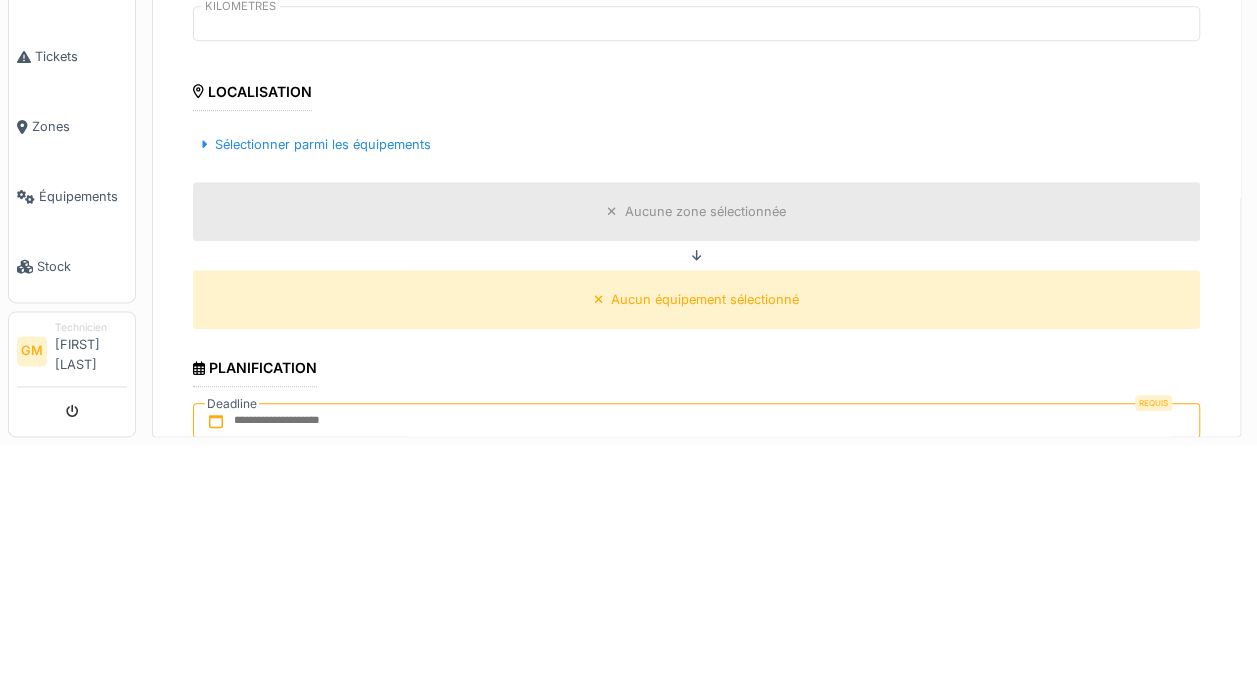 scroll, scrollTop: 363, scrollLeft: 0, axis: vertical 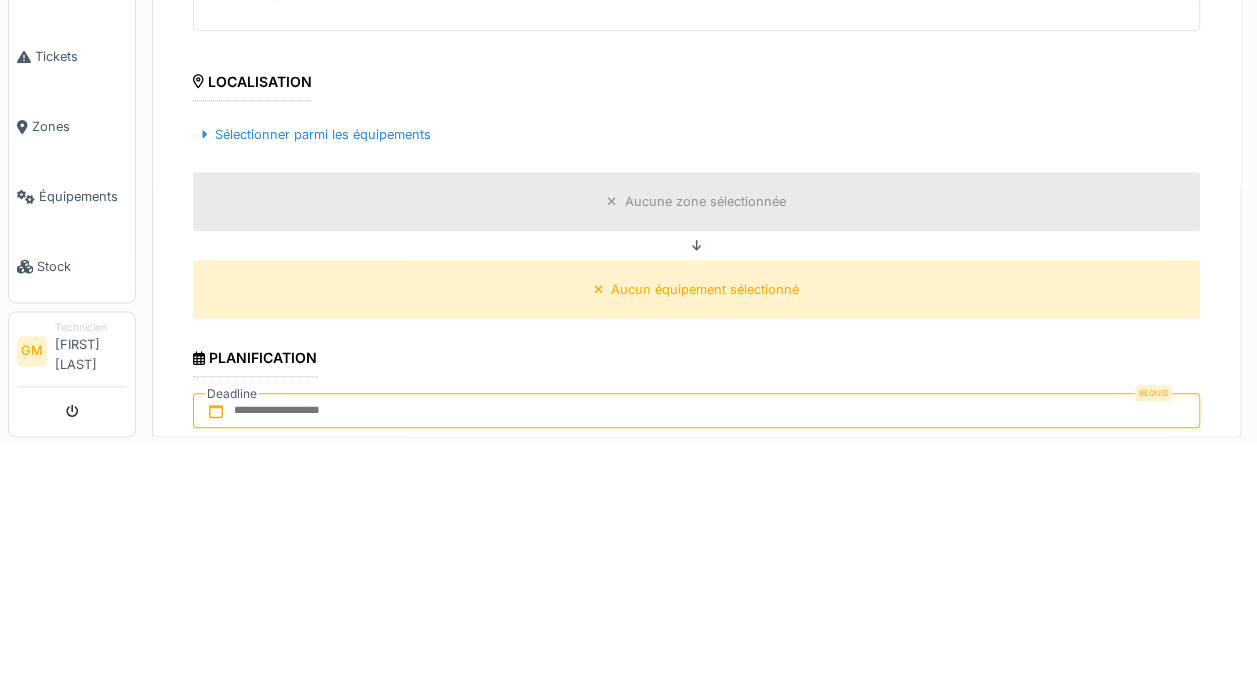 type on "****" 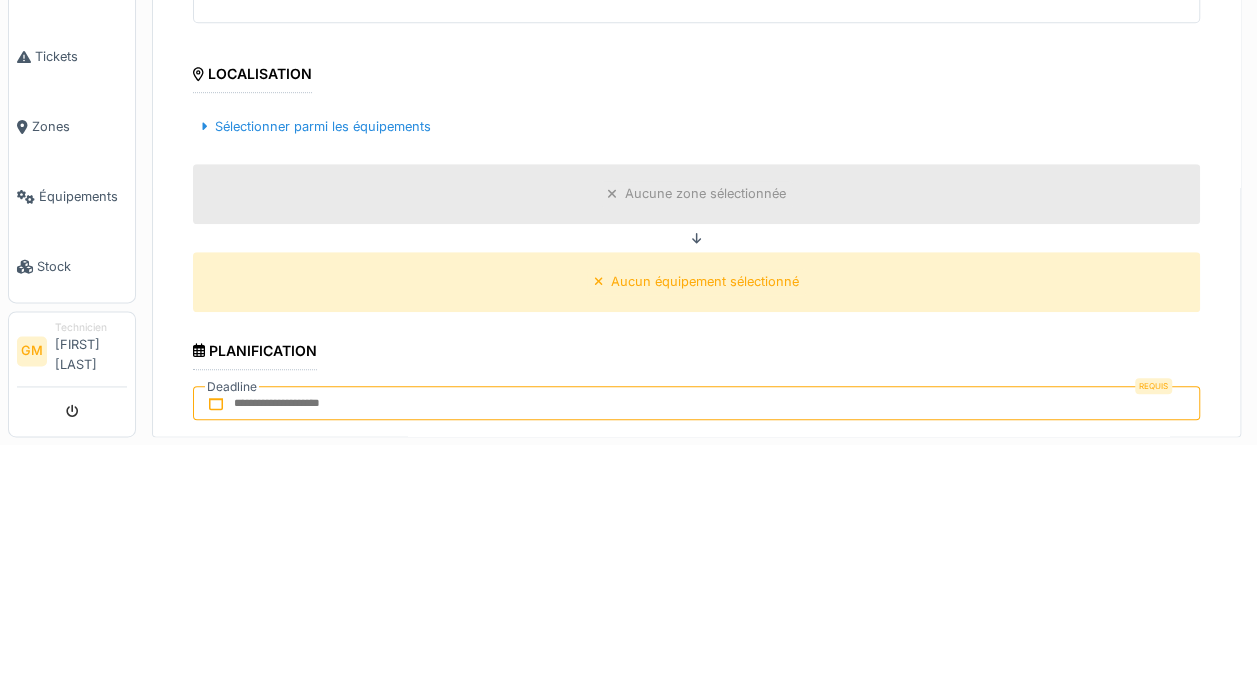 click on "Sélectionner parmi les équipements" at bounding box center [316, 355] 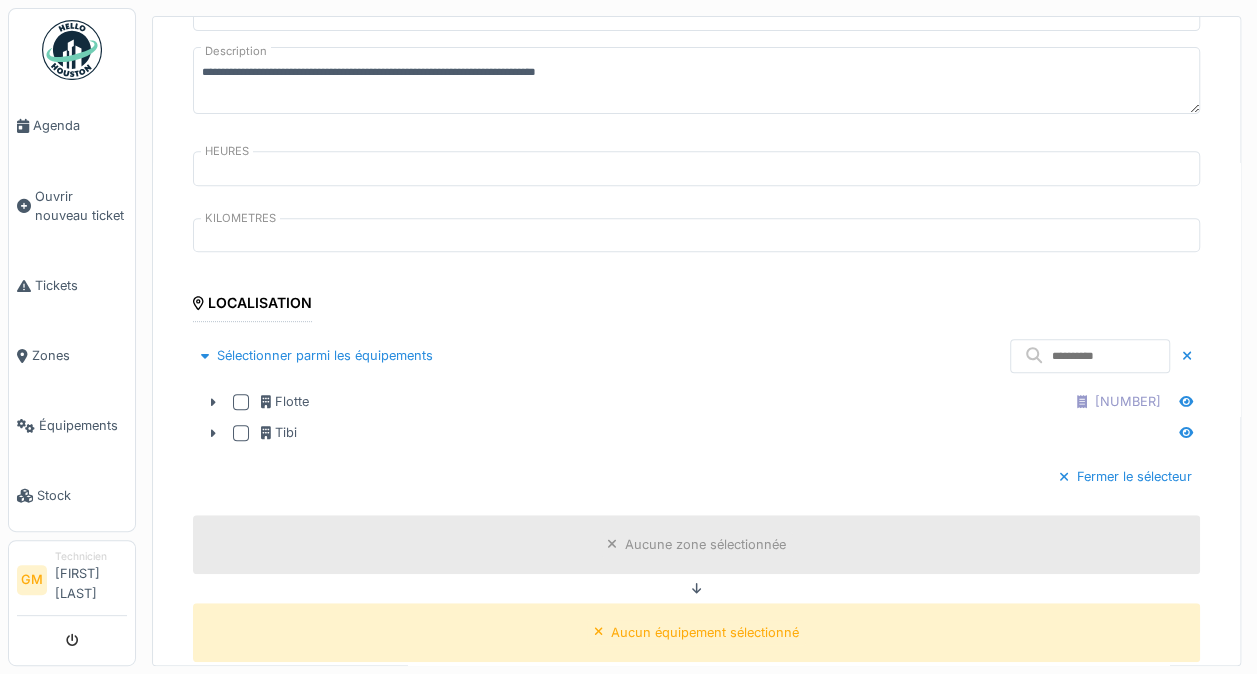 click 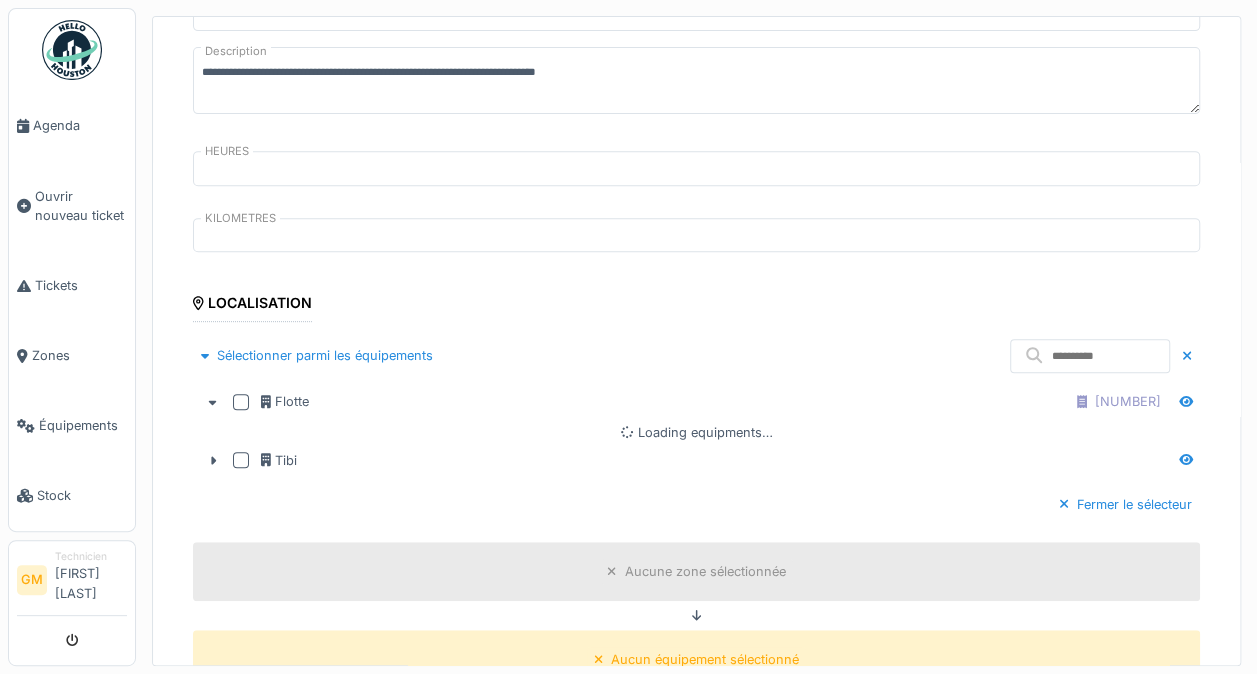 click at bounding box center (241, 402) 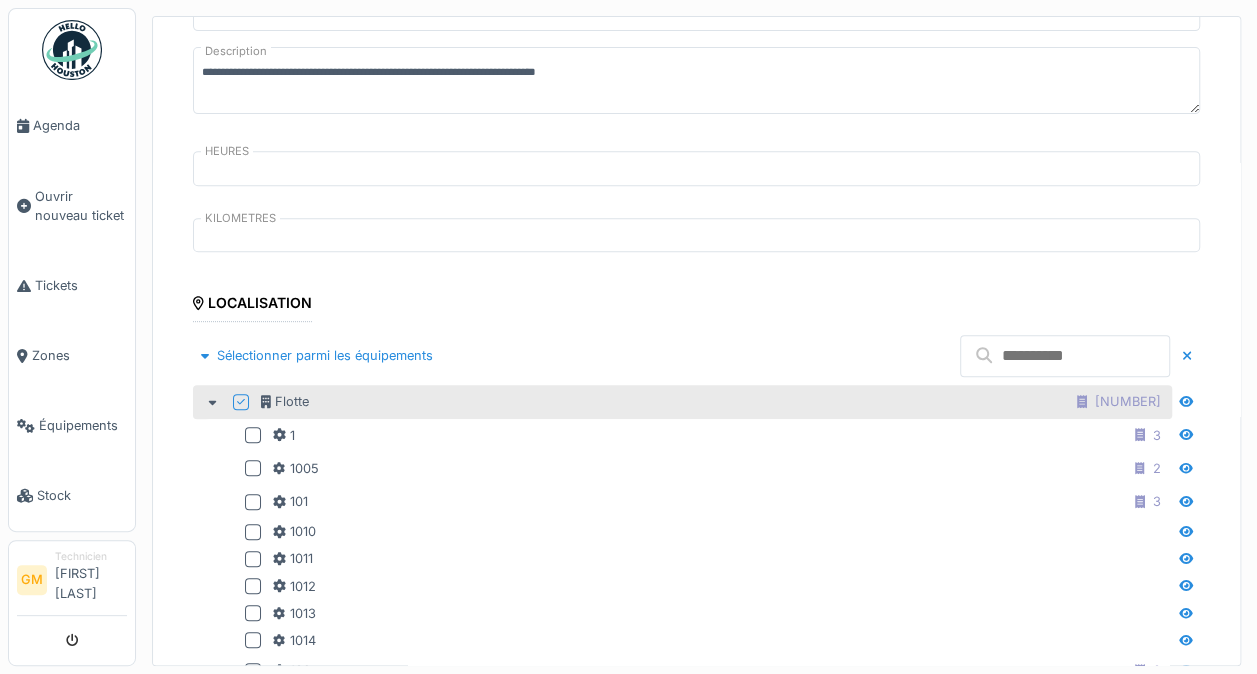 click at bounding box center (1065, 356) 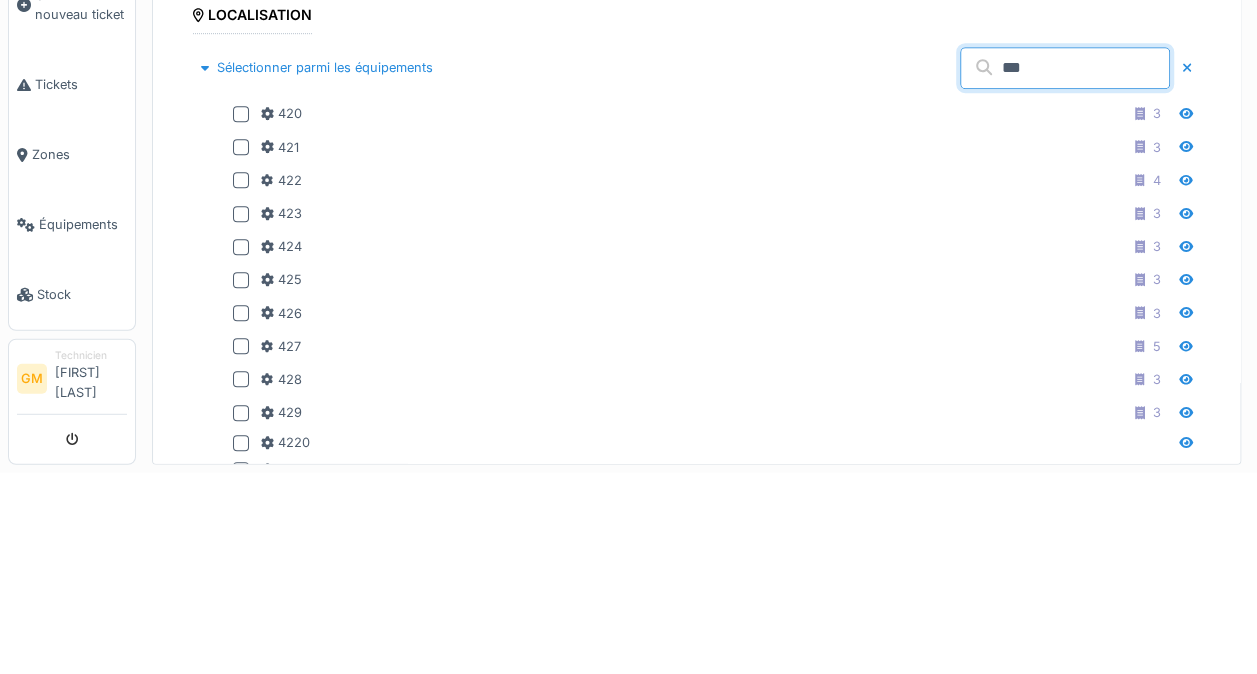 scroll, scrollTop: 452, scrollLeft: 0, axis: vertical 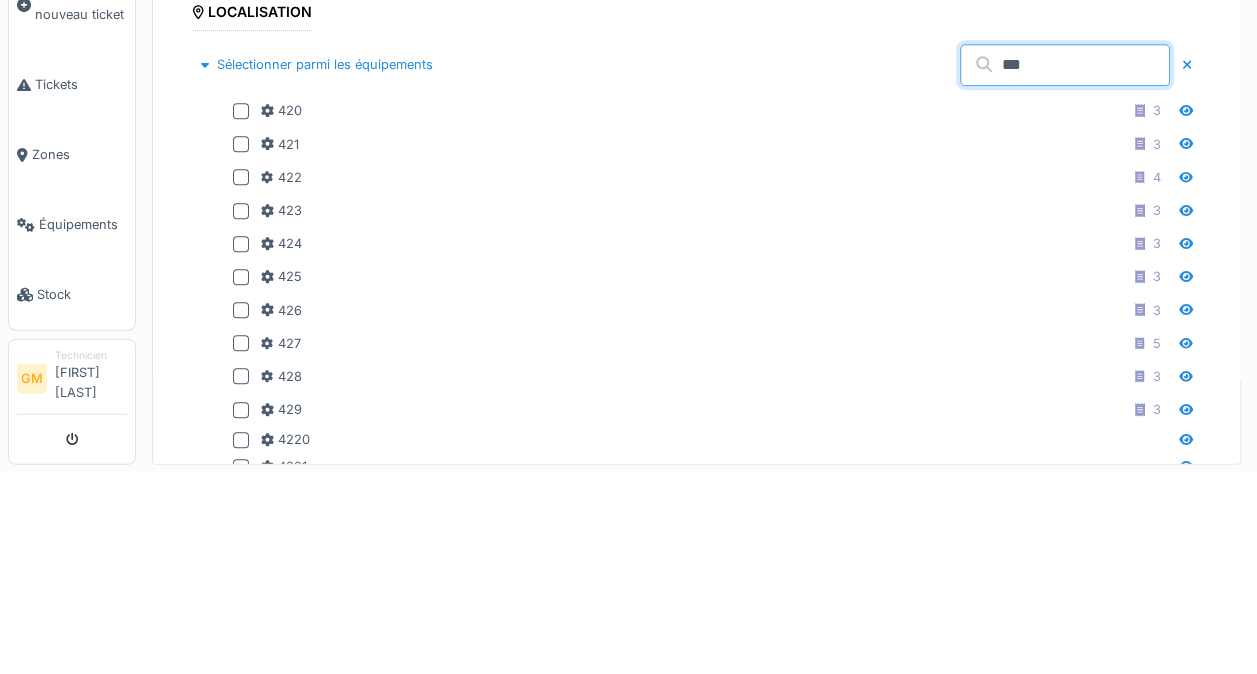 type on "***" 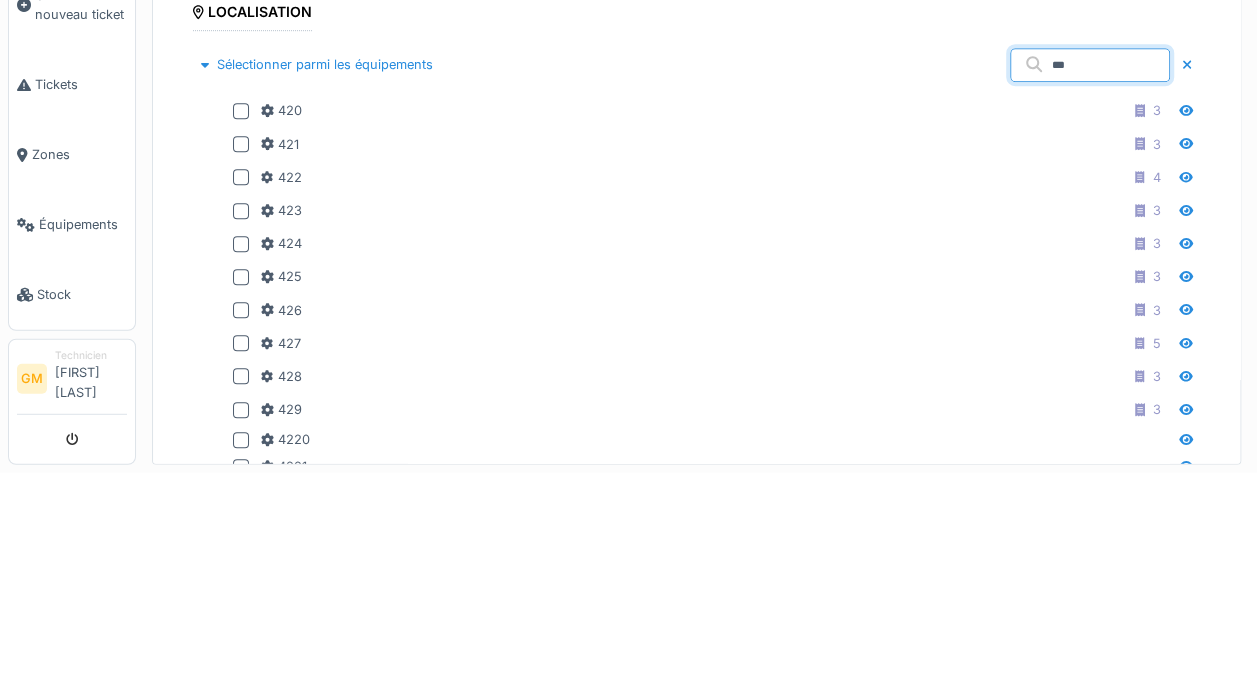 click at bounding box center [241, 446] 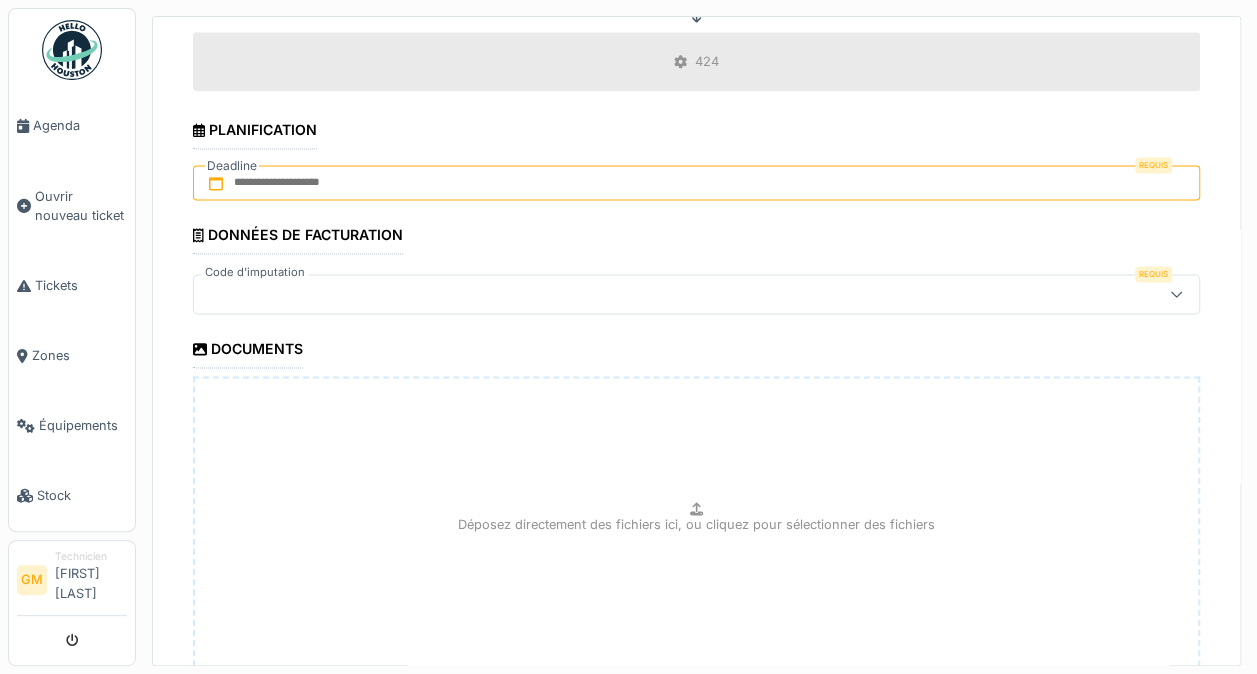 scroll, scrollTop: 1310, scrollLeft: 0, axis: vertical 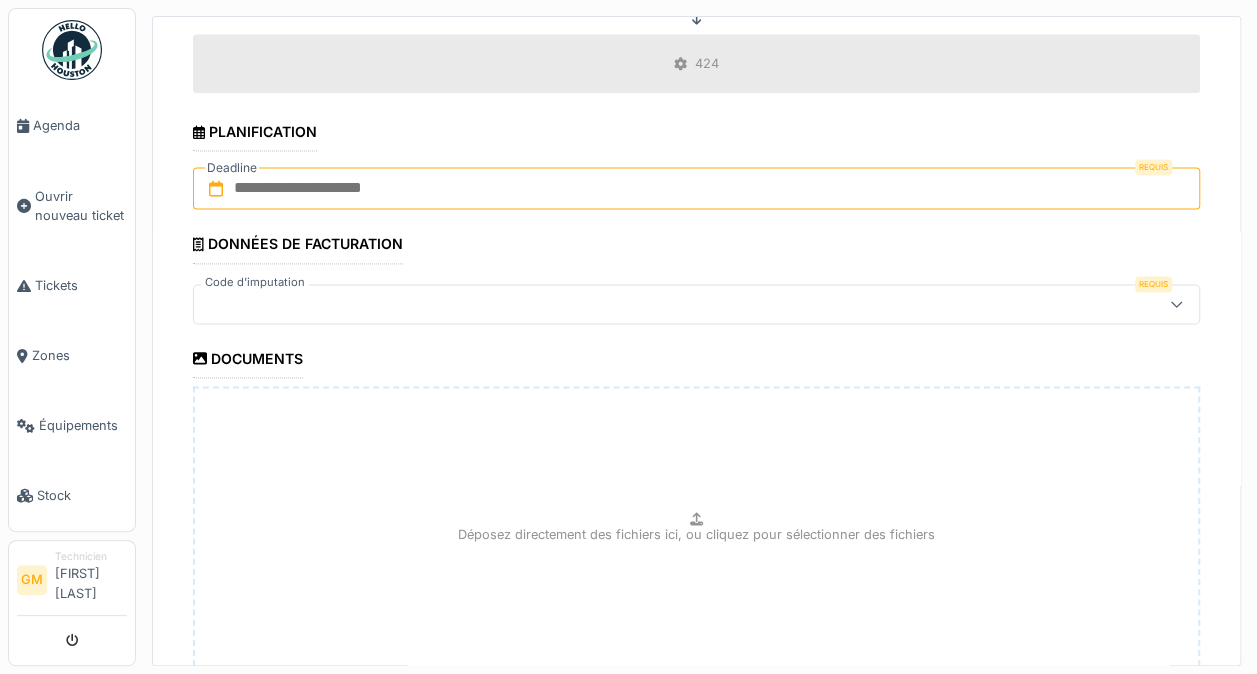 click at bounding box center (696, 188) 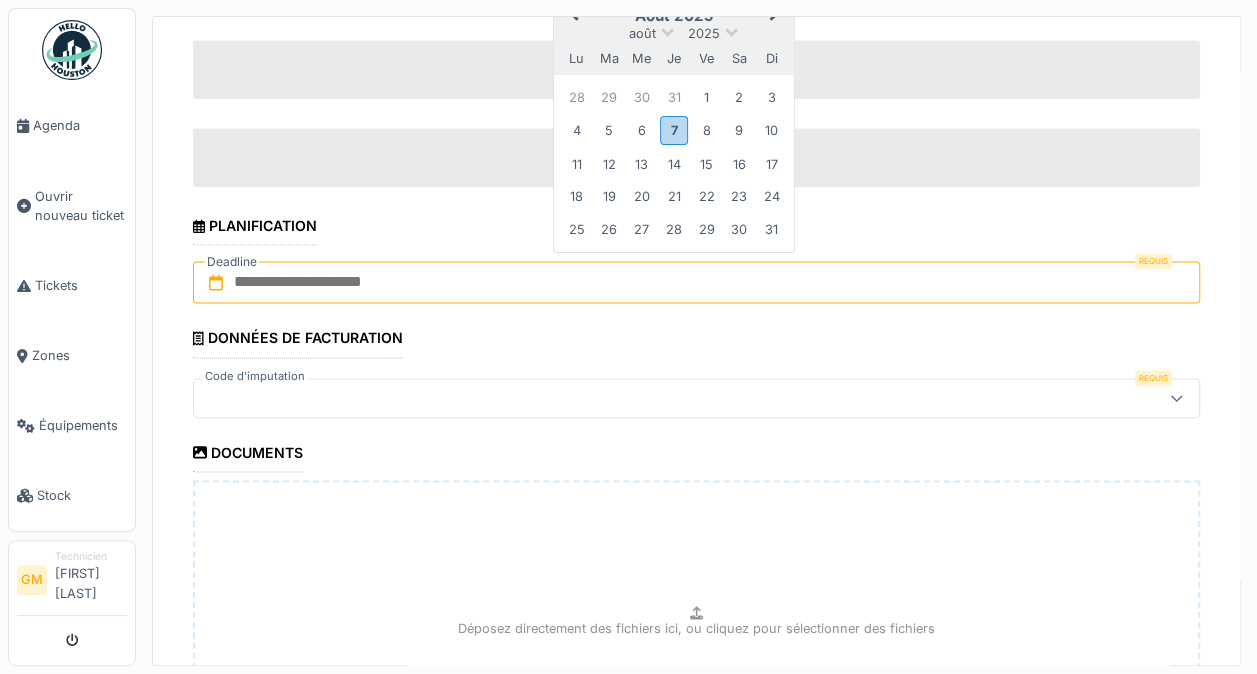 scroll, scrollTop: 1208, scrollLeft: 0, axis: vertical 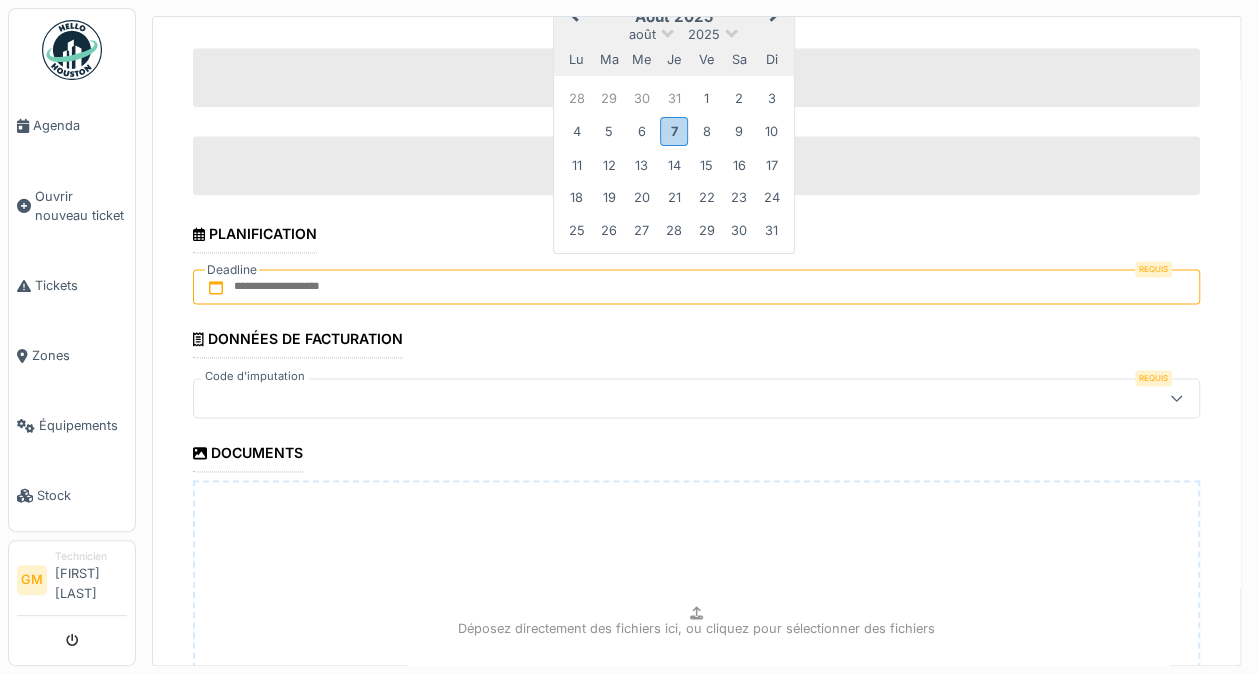 click on "7" at bounding box center (673, 131) 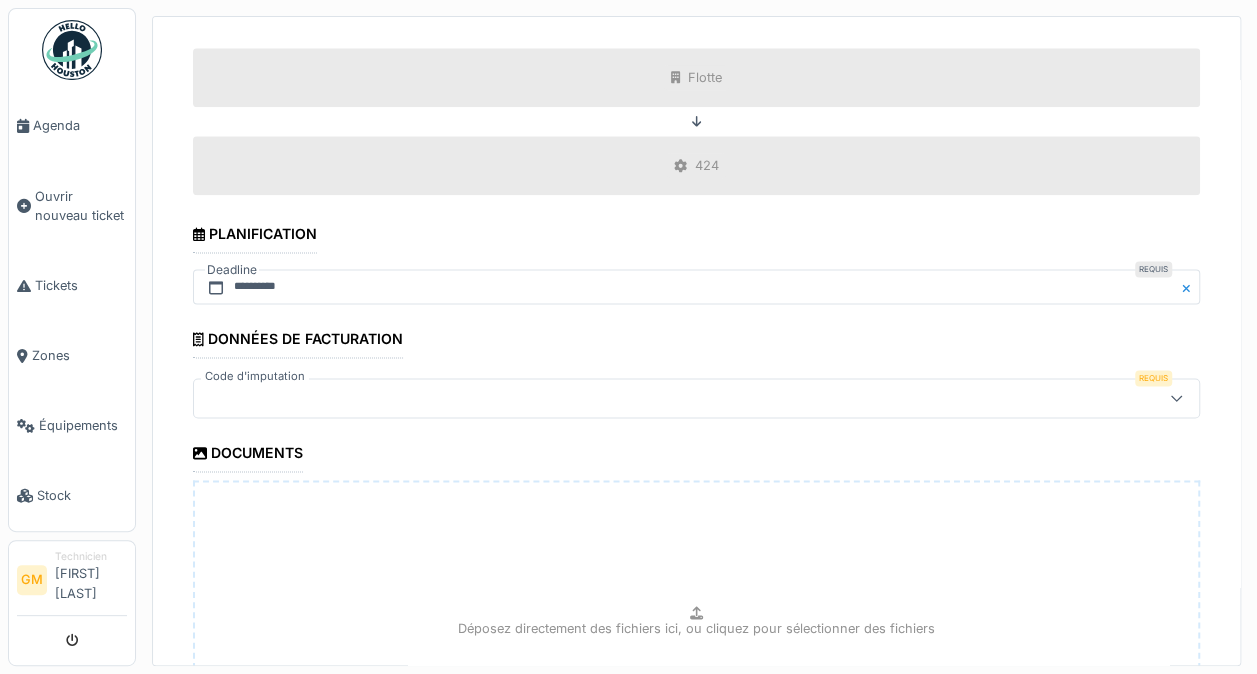 click at bounding box center (646, 398) 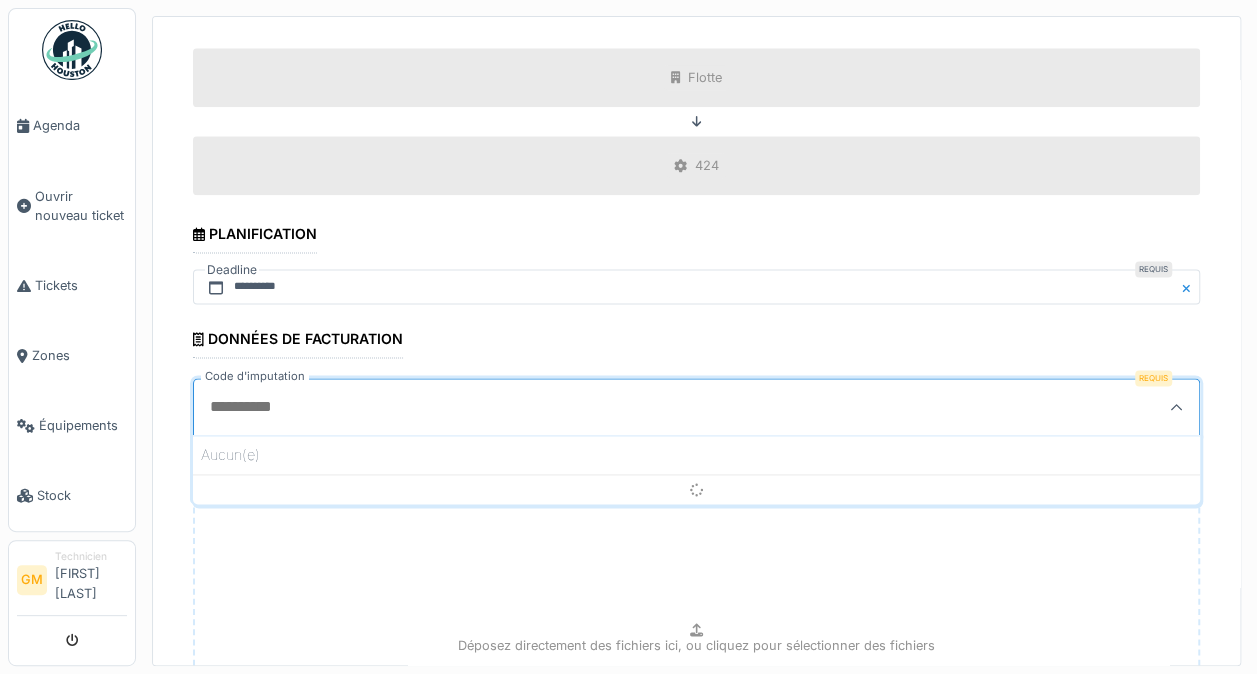 scroll, scrollTop: 4, scrollLeft: 0, axis: vertical 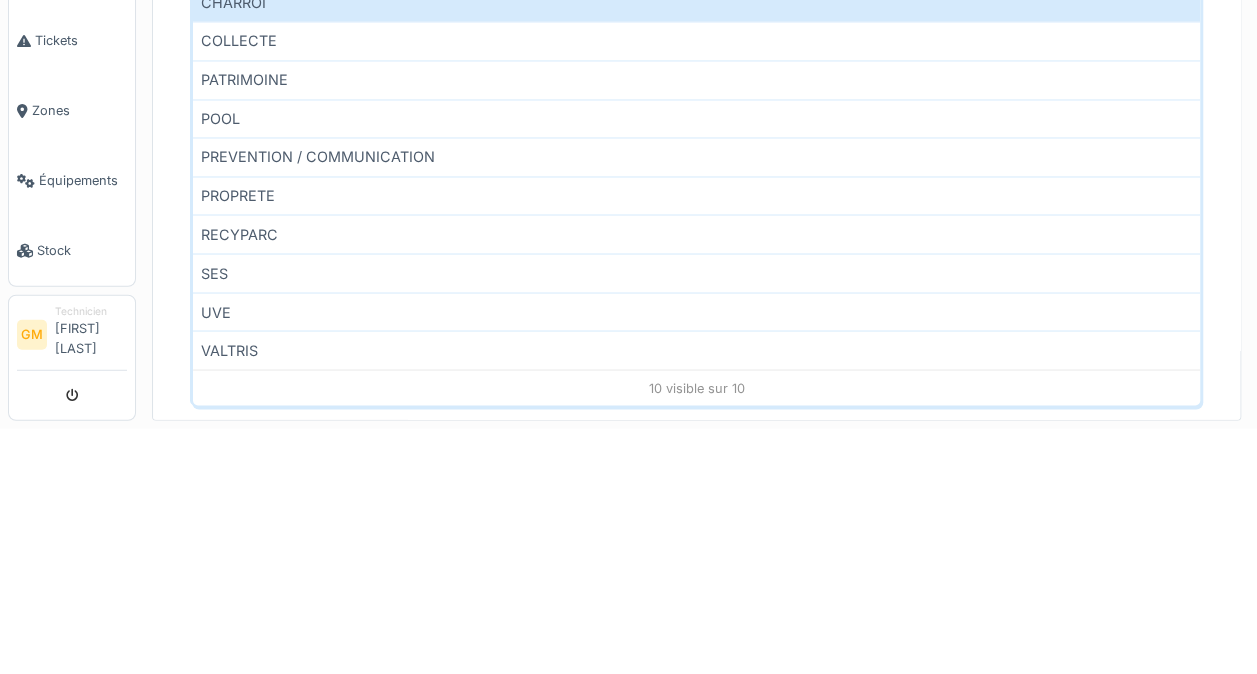 click on "SES" at bounding box center (696, 518) 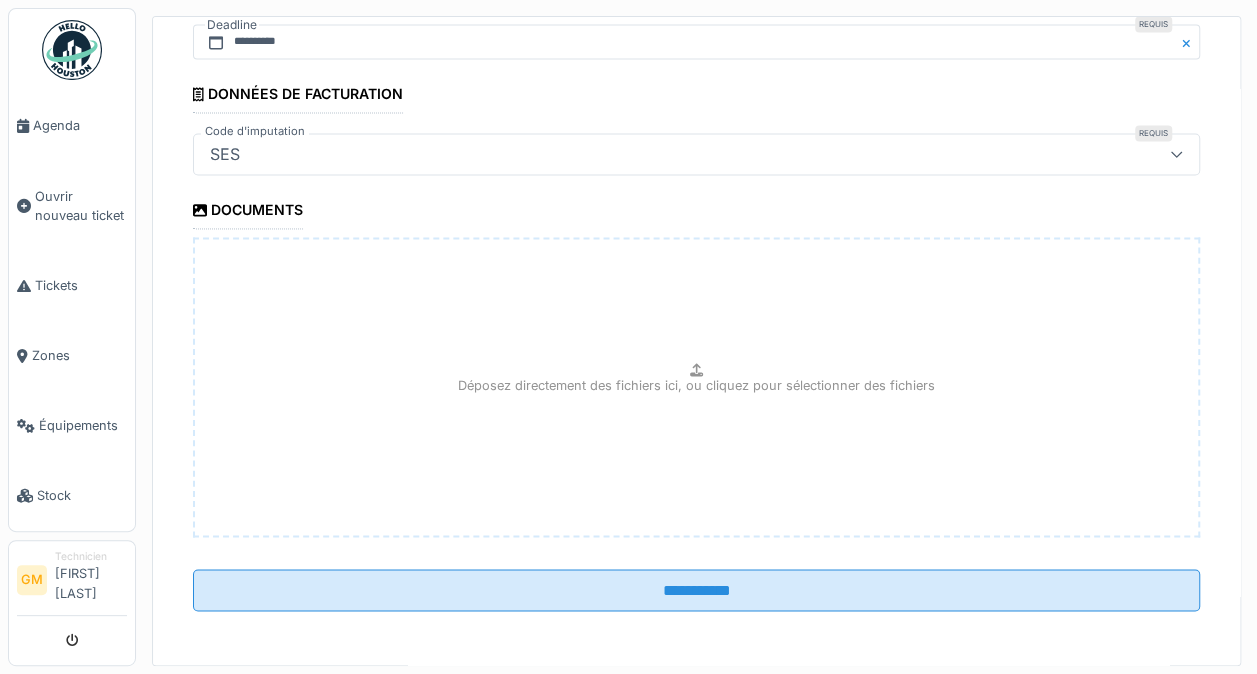 scroll, scrollTop: 1445, scrollLeft: 0, axis: vertical 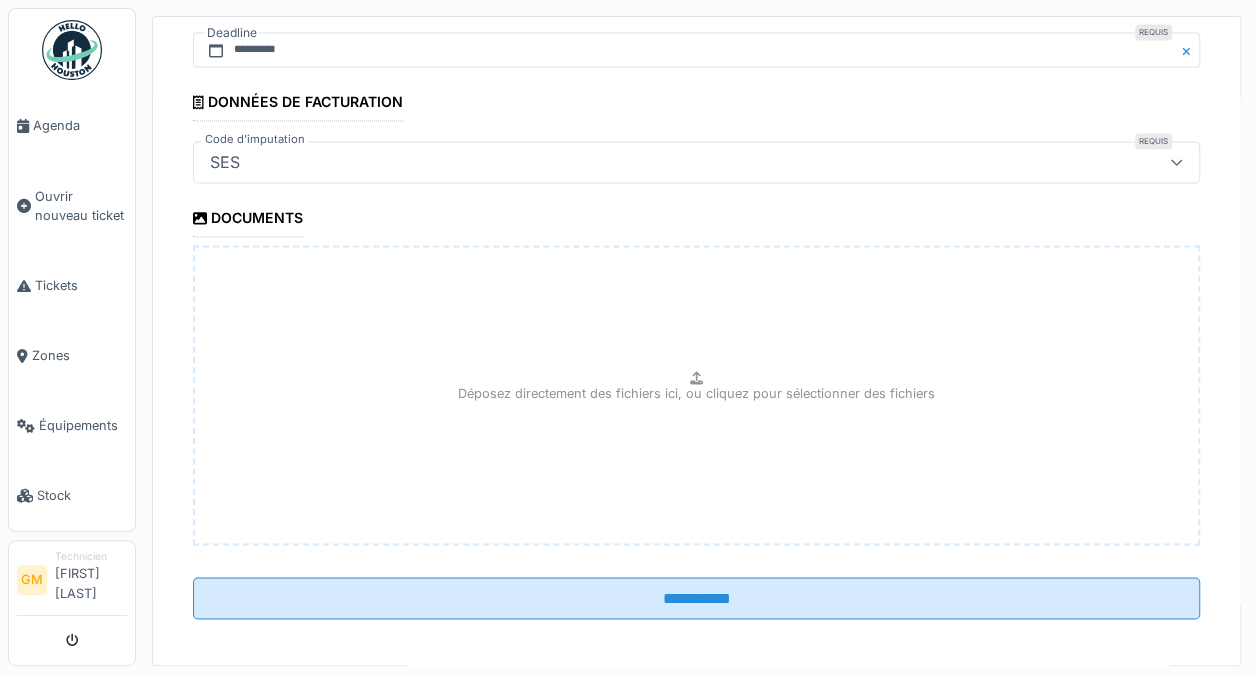 click on "SES" at bounding box center [696, 162] 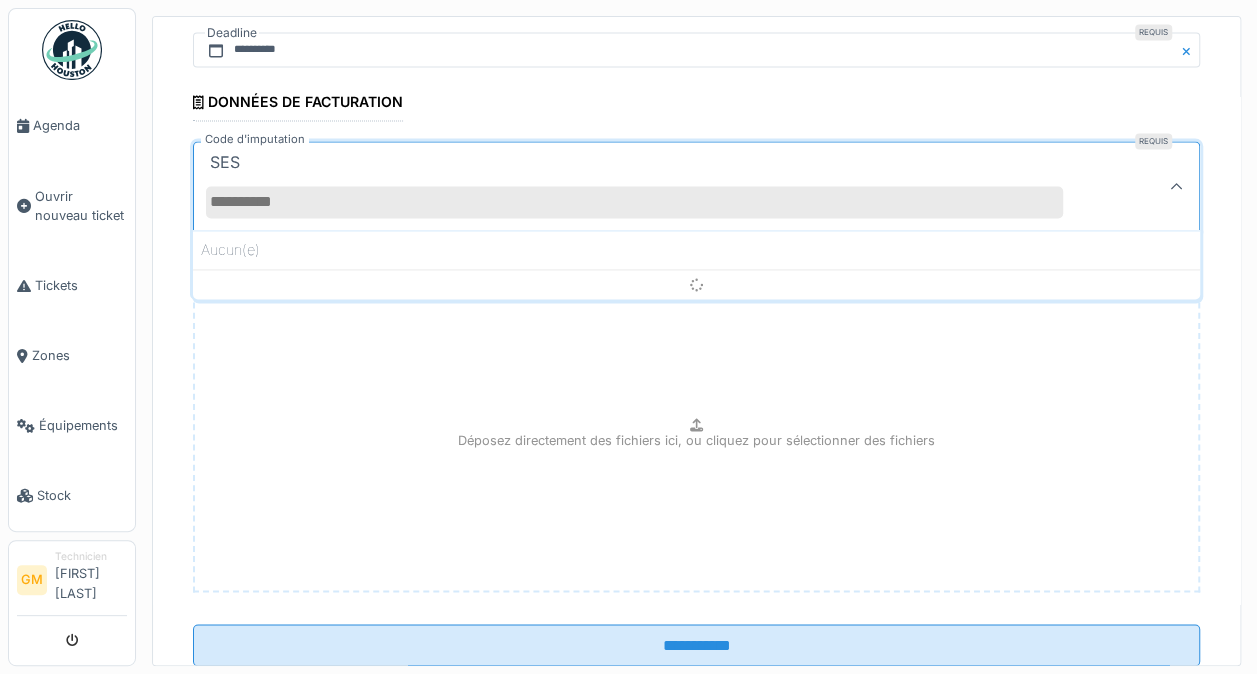 scroll, scrollTop: 4, scrollLeft: 0, axis: vertical 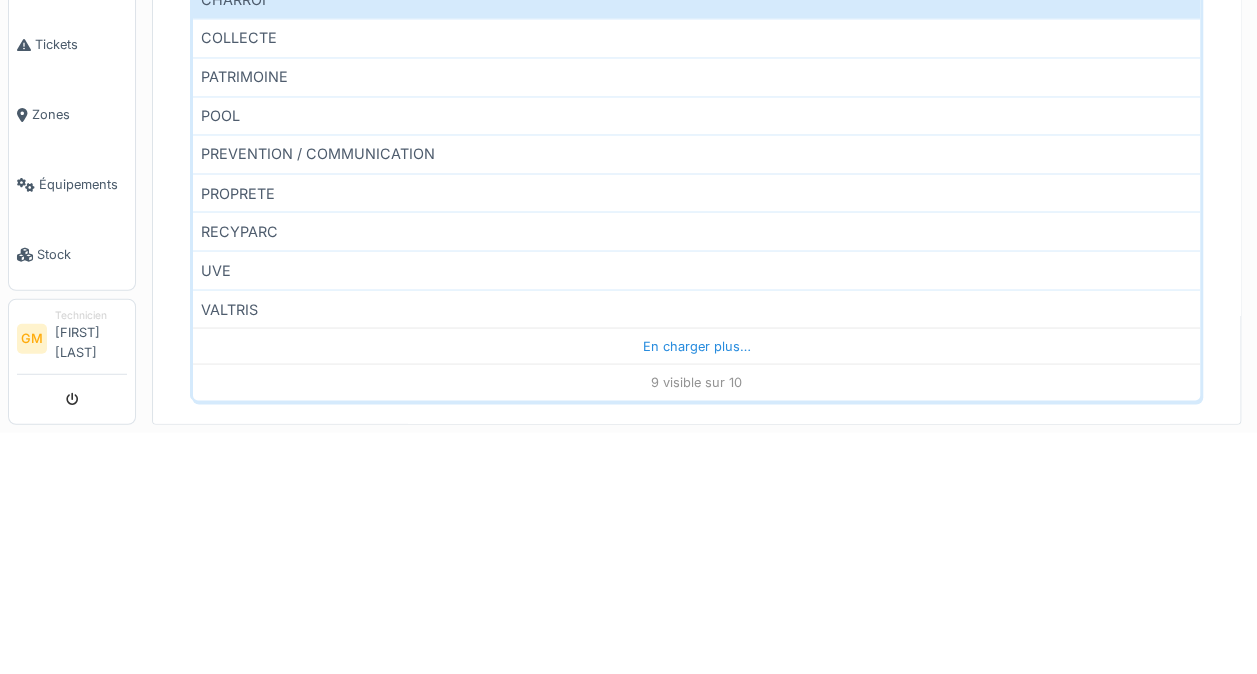 click on "RECYPARC" at bounding box center [696, 472] 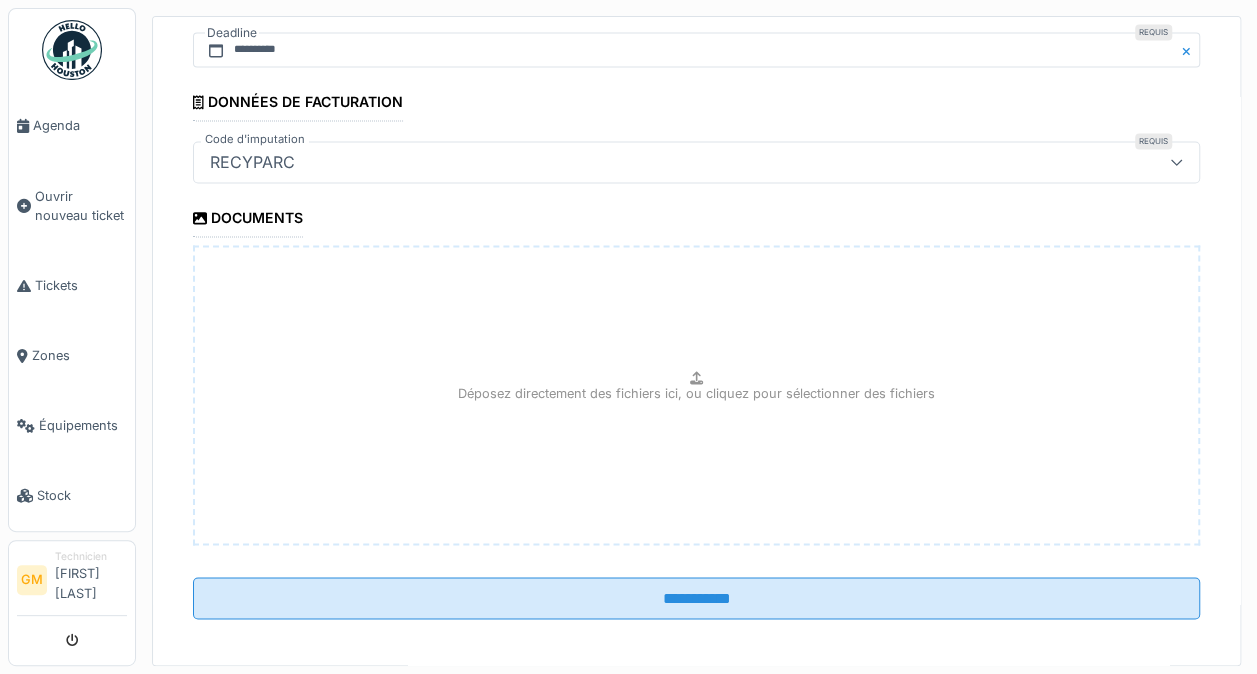 click on "**********" at bounding box center (696, 598) 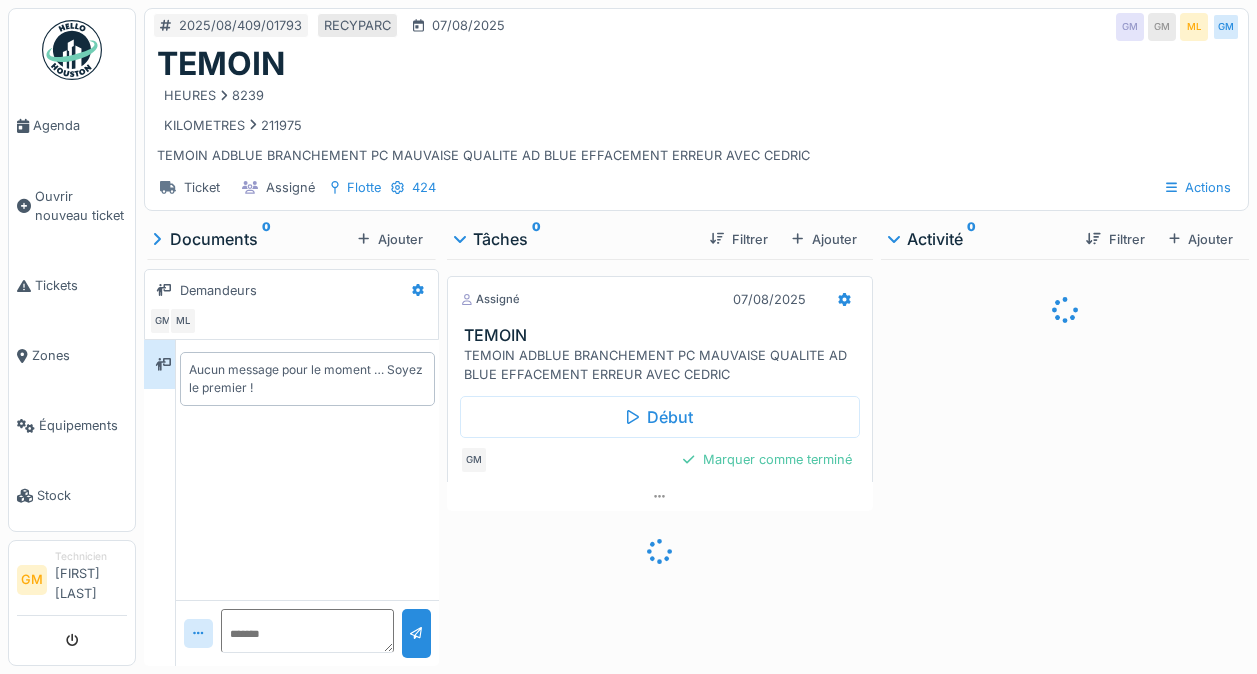 scroll, scrollTop: 0, scrollLeft: 0, axis: both 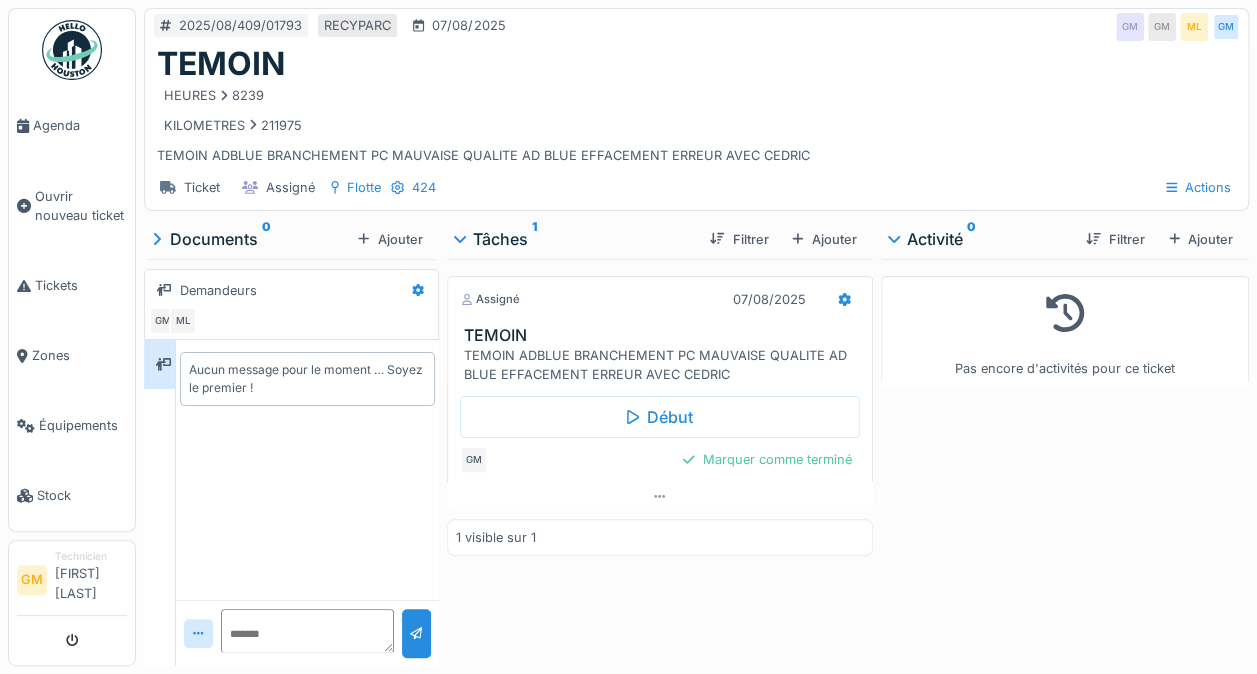 click on "Marquer comme terminé" at bounding box center (767, 459) 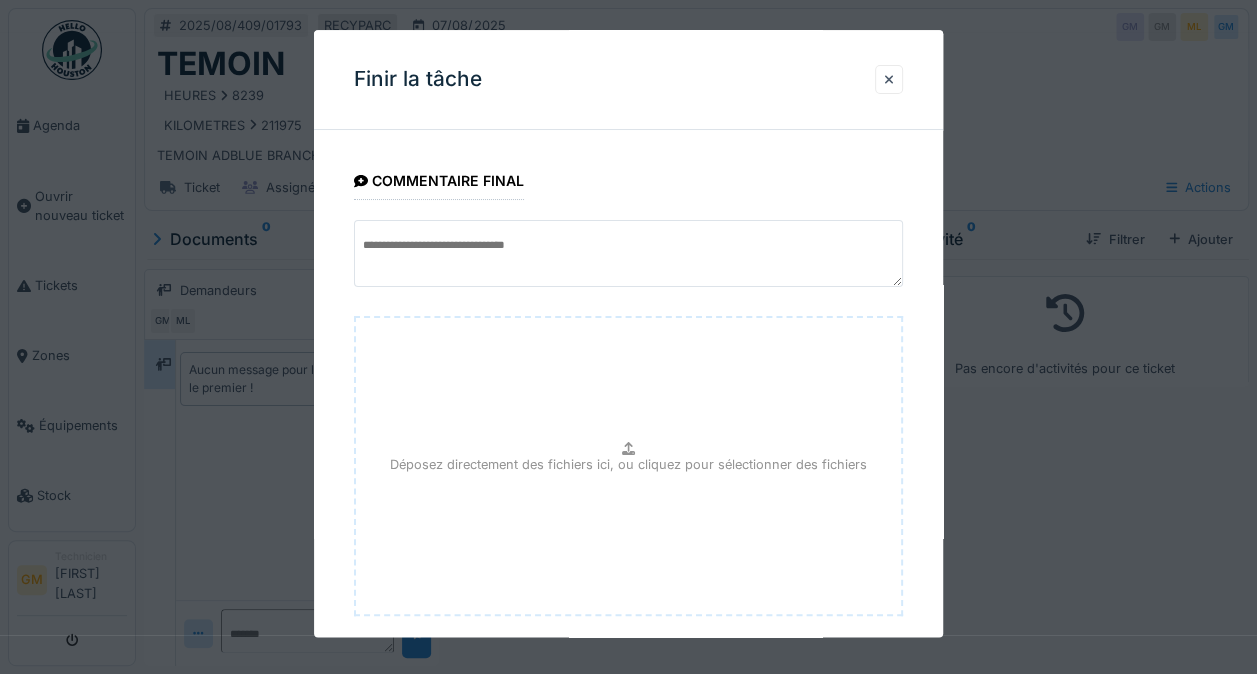 scroll, scrollTop: 108, scrollLeft: 0, axis: vertical 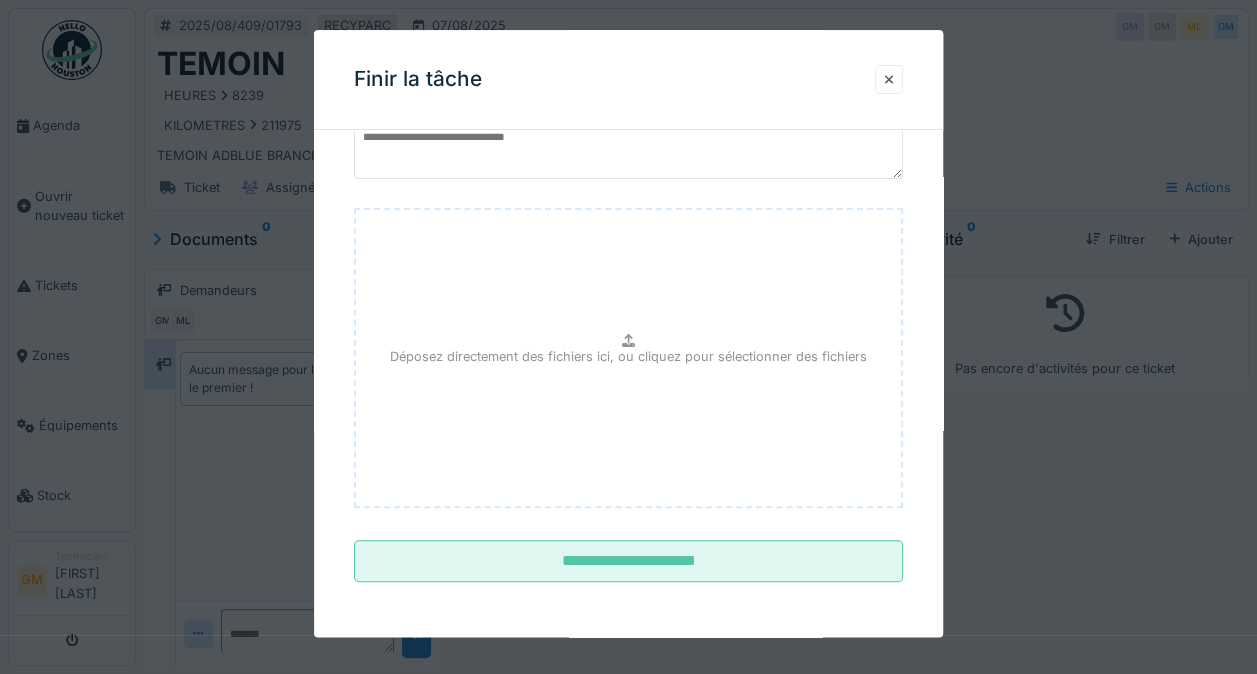click on "**********" at bounding box center (628, 562) 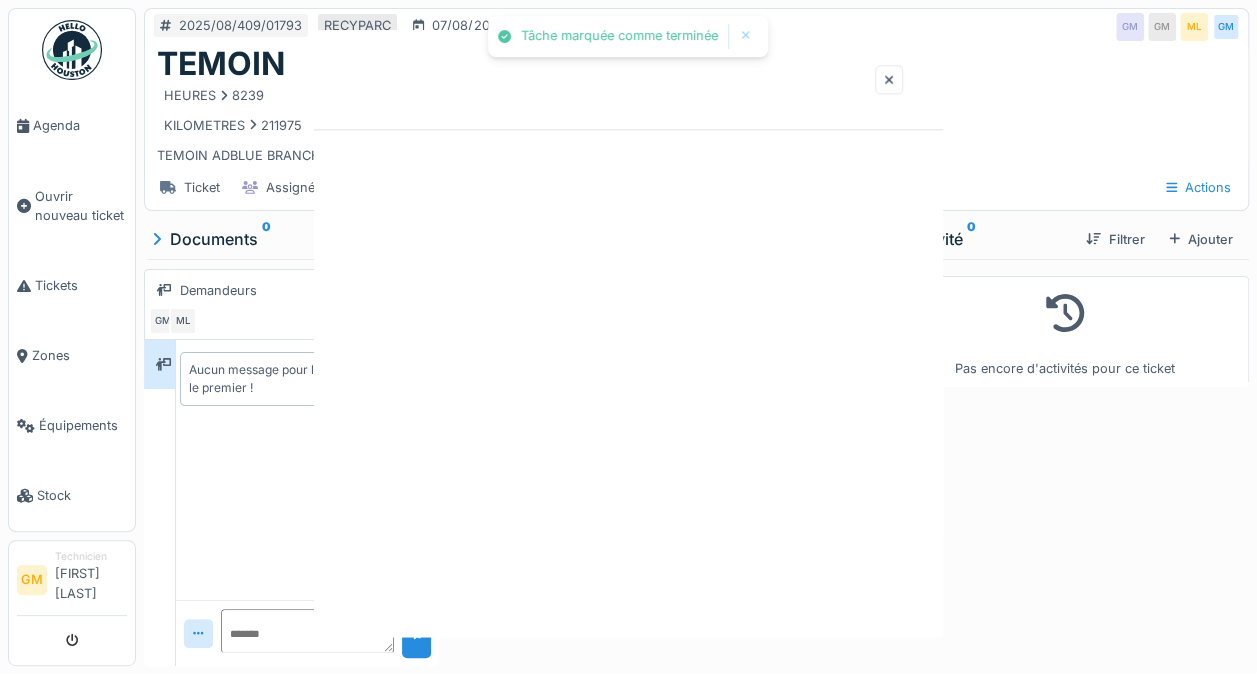 click at bounding box center (628, 333) 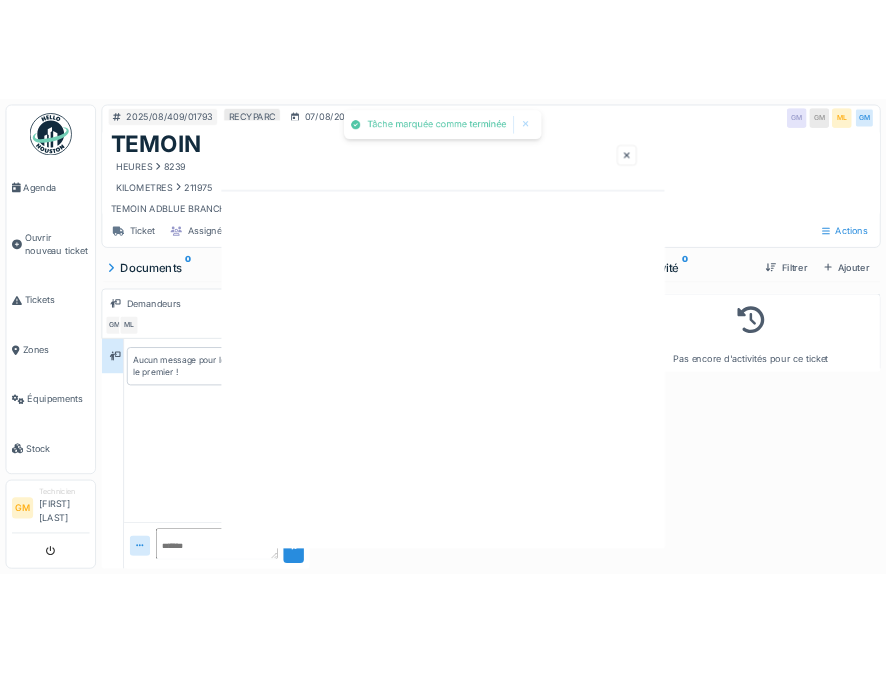 scroll, scrollTop: 0, scrollLeft: 0, axis: both 